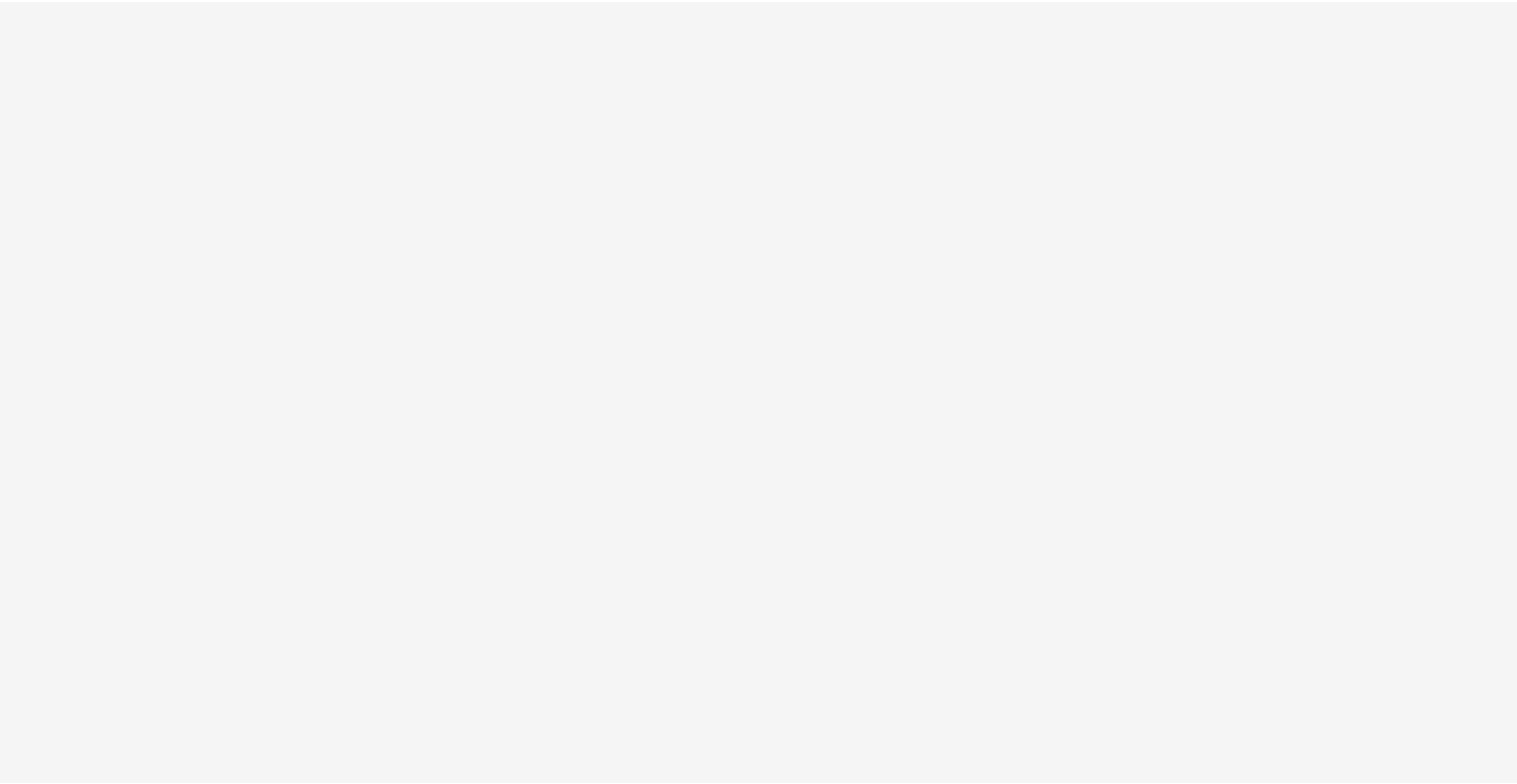 scroll, scrollTop: 0, scrollLeft: 0, axis: both 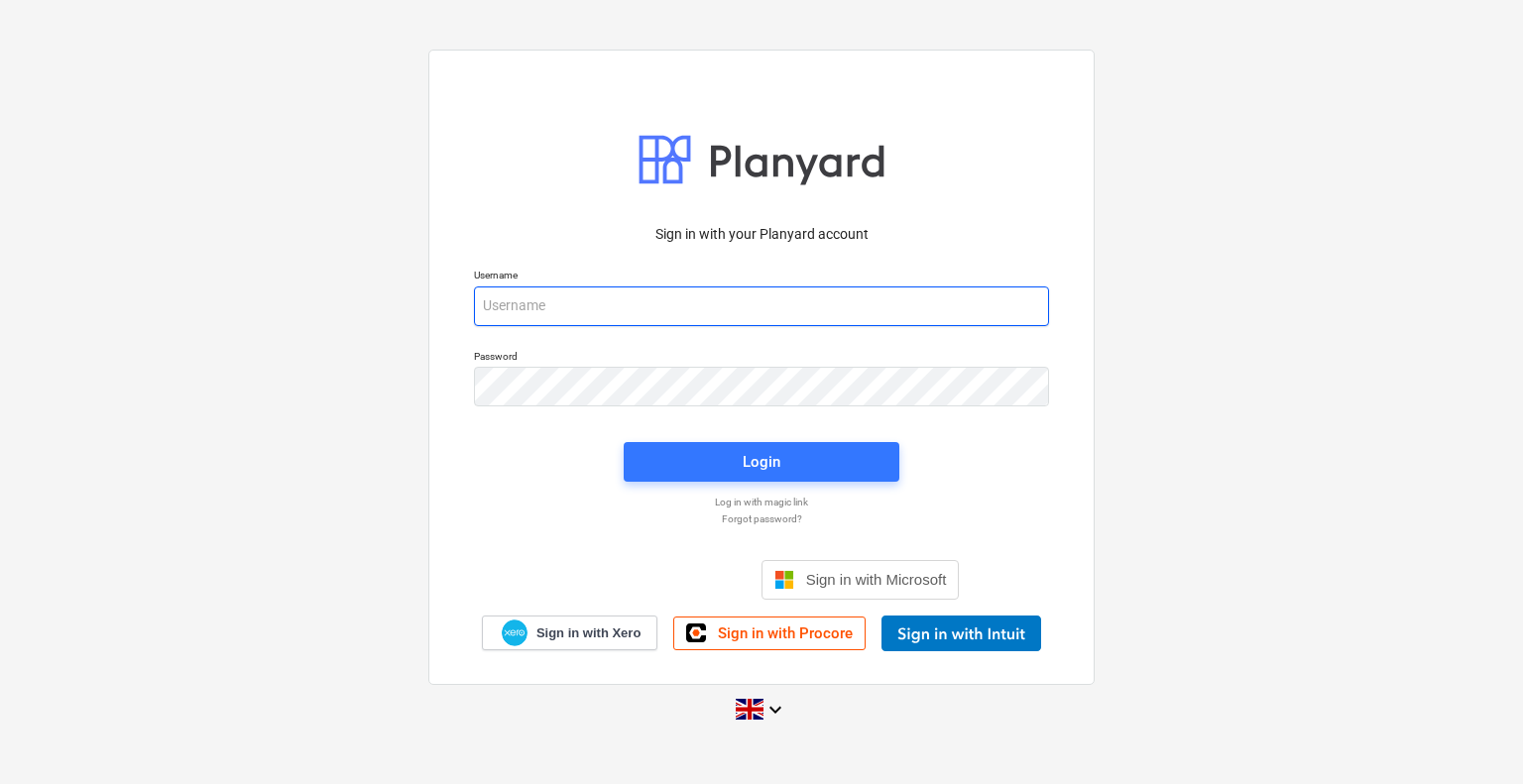 click at bounding box center [762, 306] 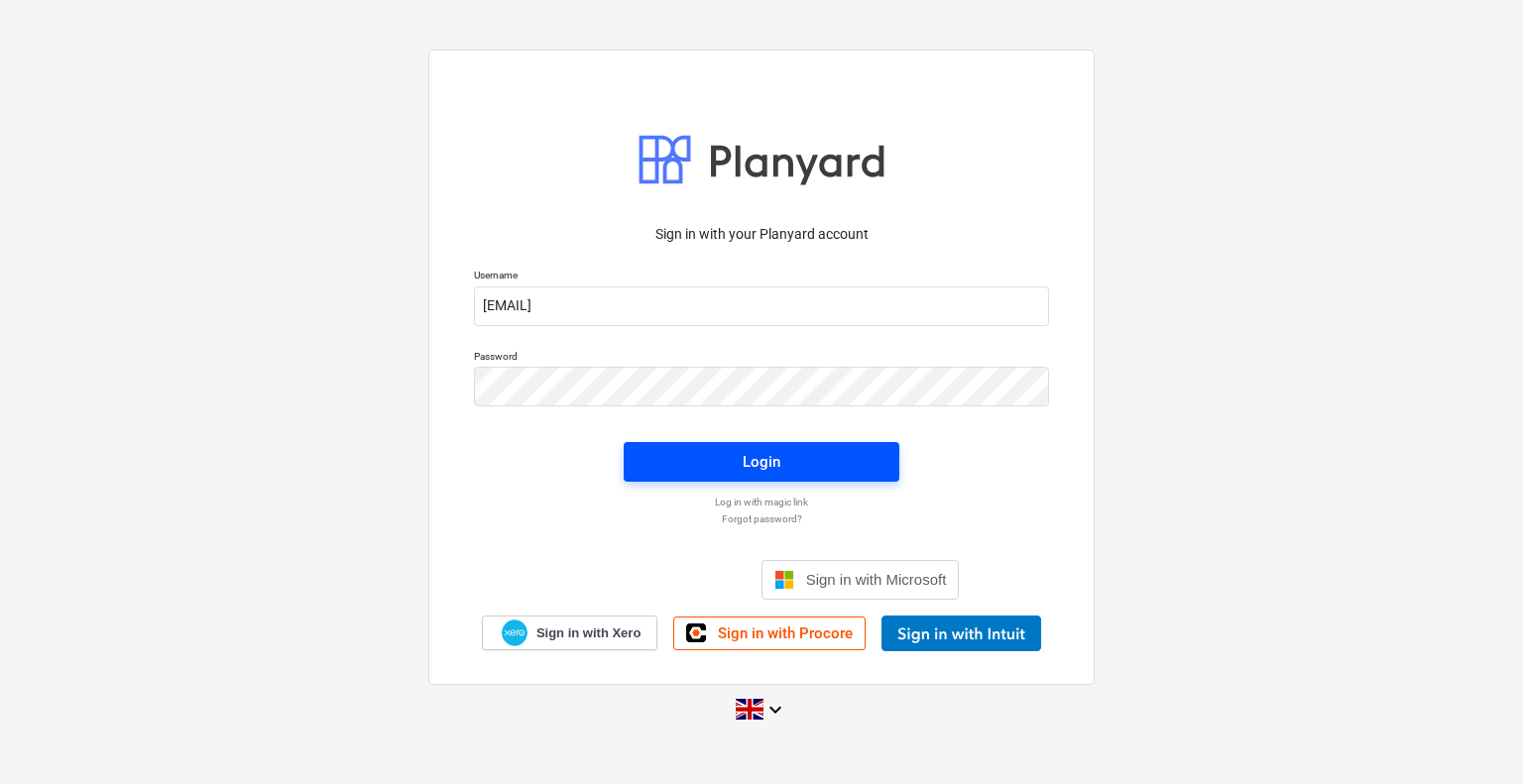 click on "Login" at bounding box center [762, 462] 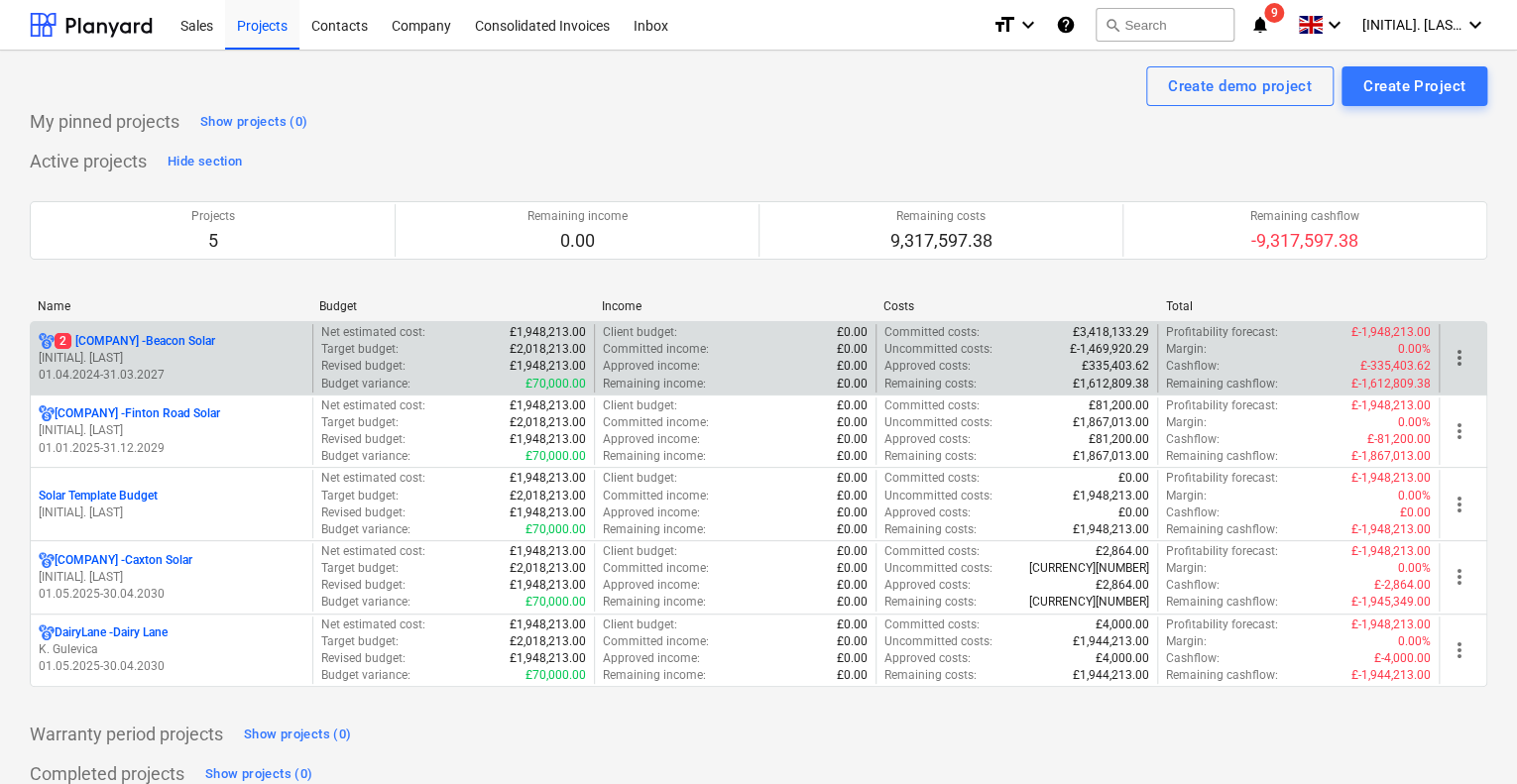 click on "[INITIAL]. [LAST]" at bounding box center (172, 358) 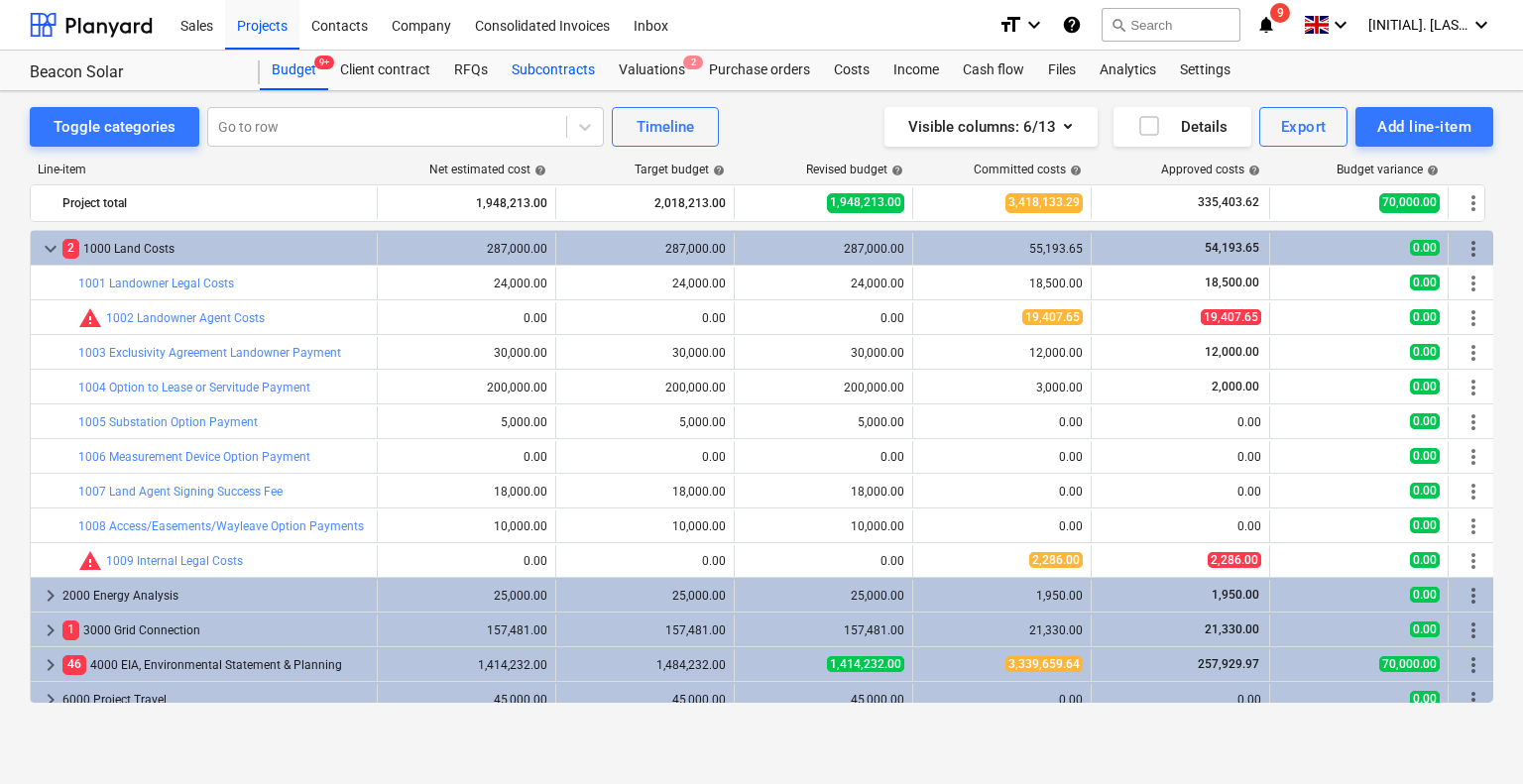 click on "Subcontracts" at bounding box center [553, 70] 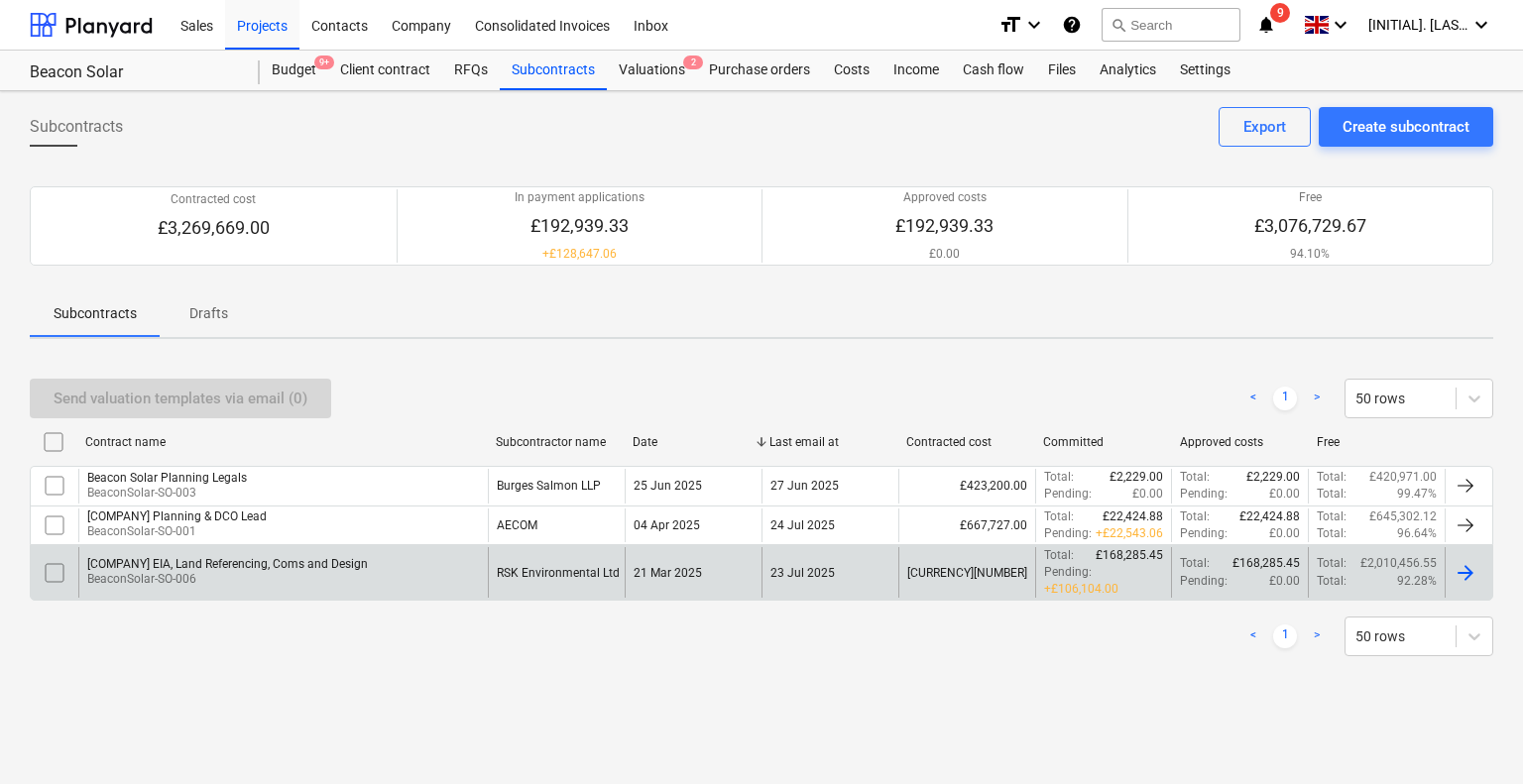 click on "BeaconSolar-SO-006" at bounding box center (227, 579) 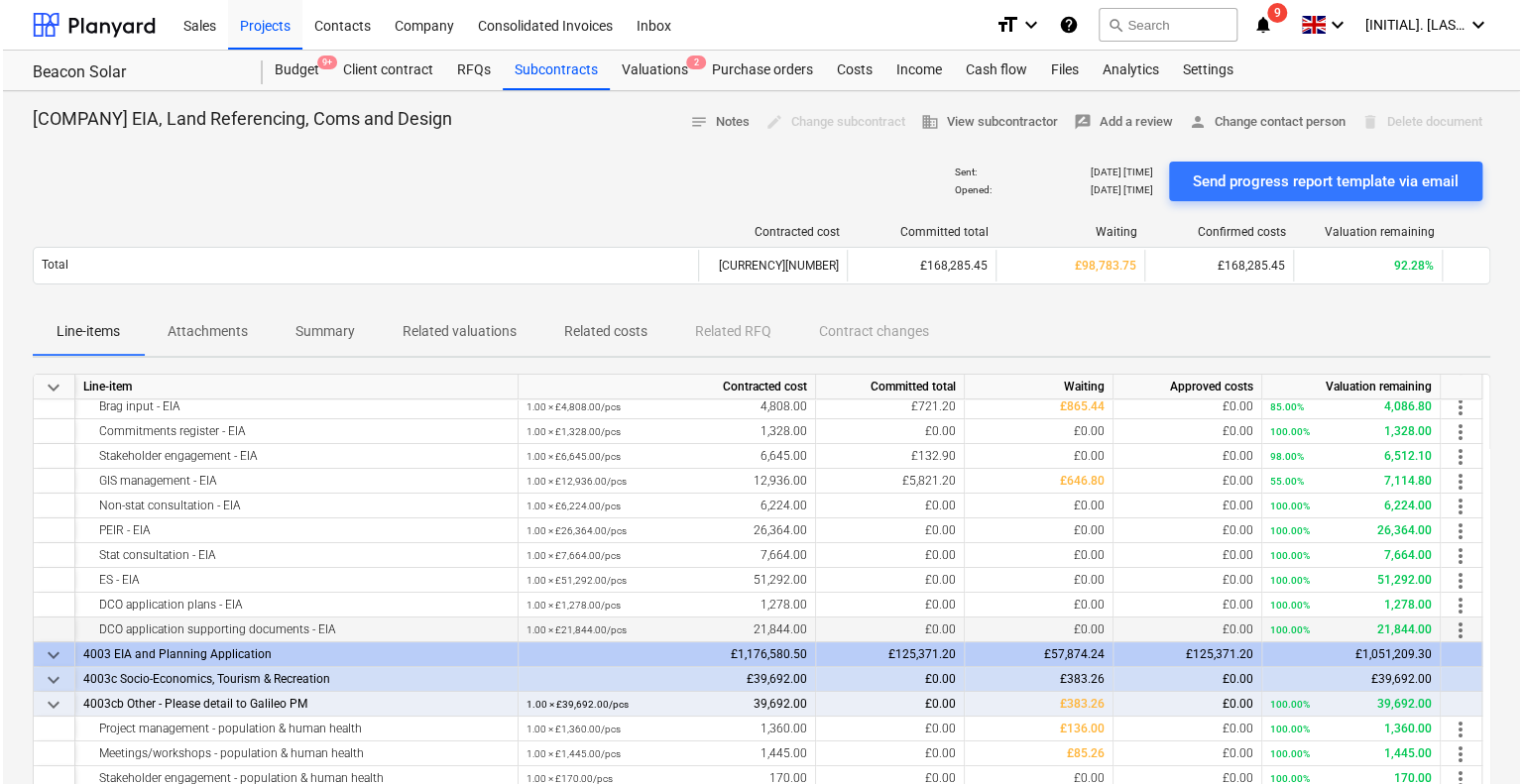 scroll, scrollTop: 99, scrollLeft: 0, axis: vertical 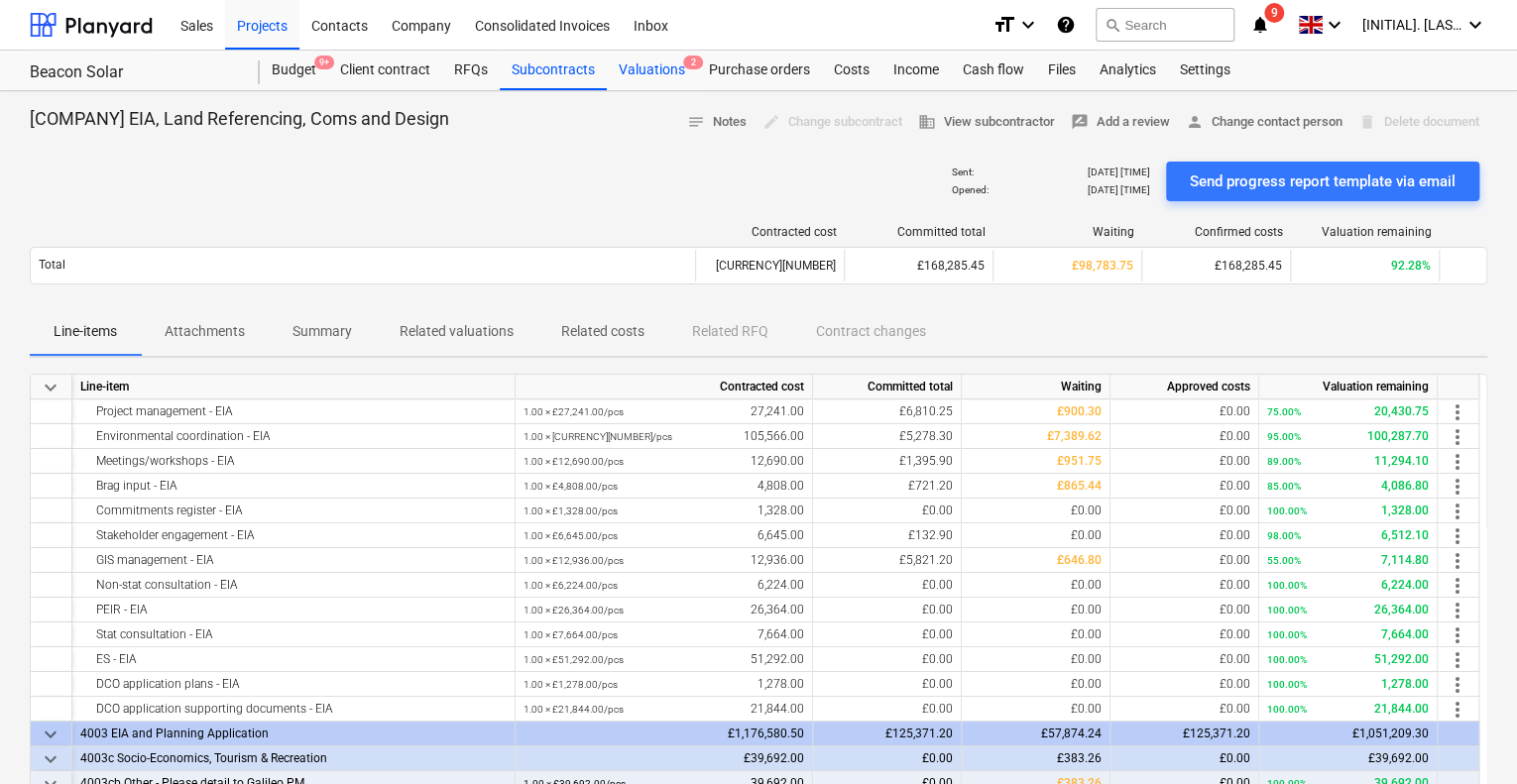 click on "Valuations 2" at bounding box center (651, 70) 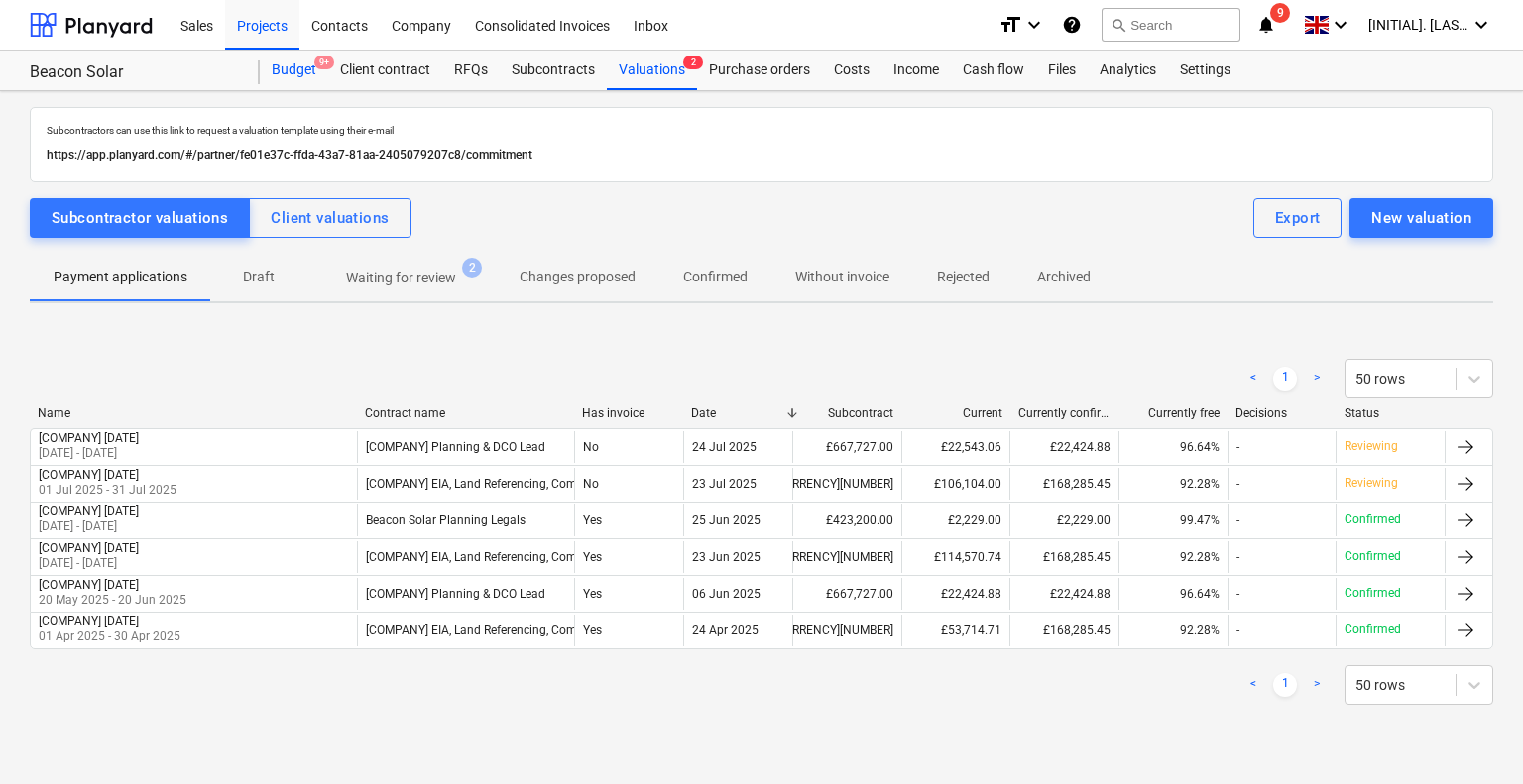 click on "Budget 9+" at bounding box center (293, 70) 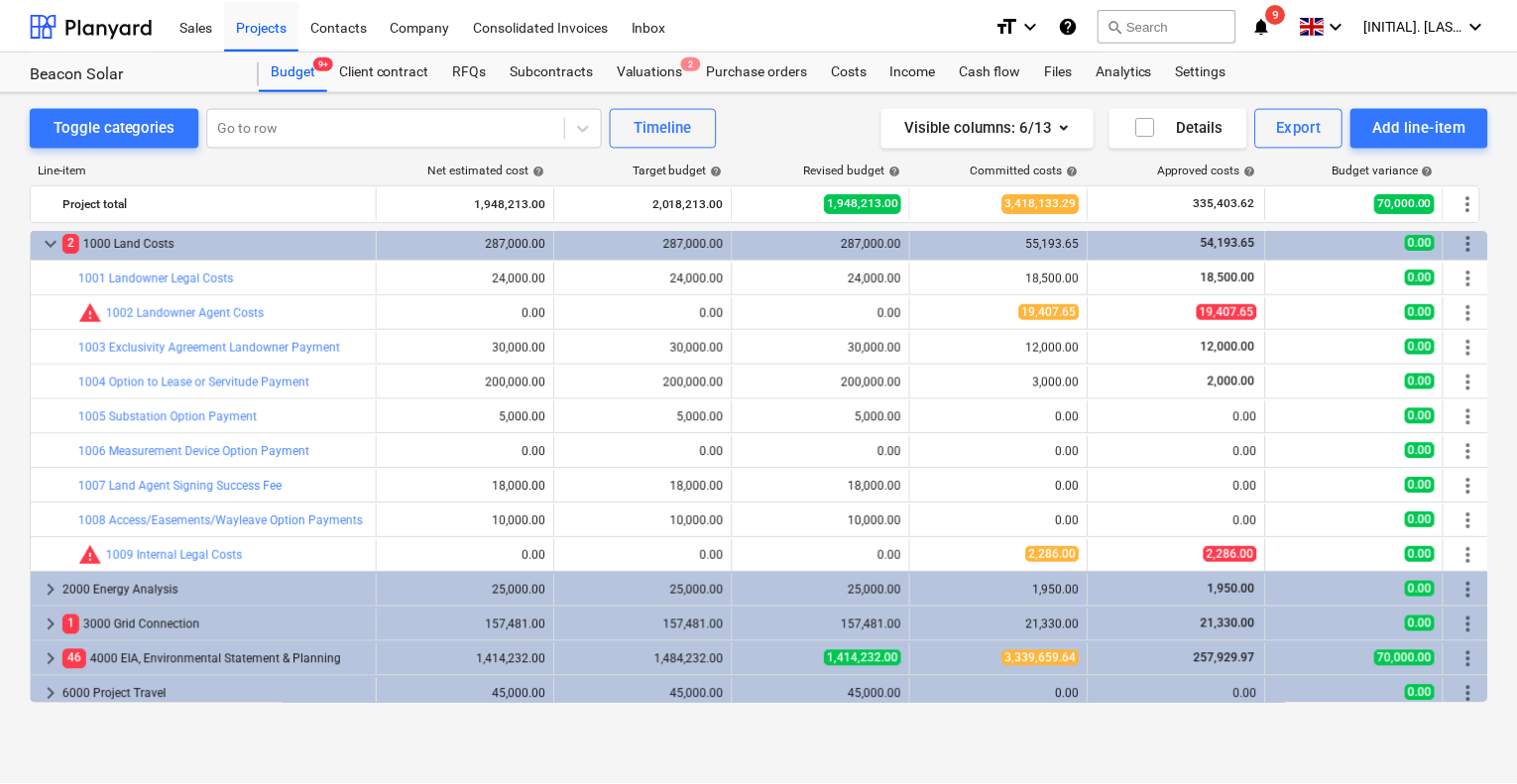scroll, scrollTop: 0, scrollLeft: 0, axis: both 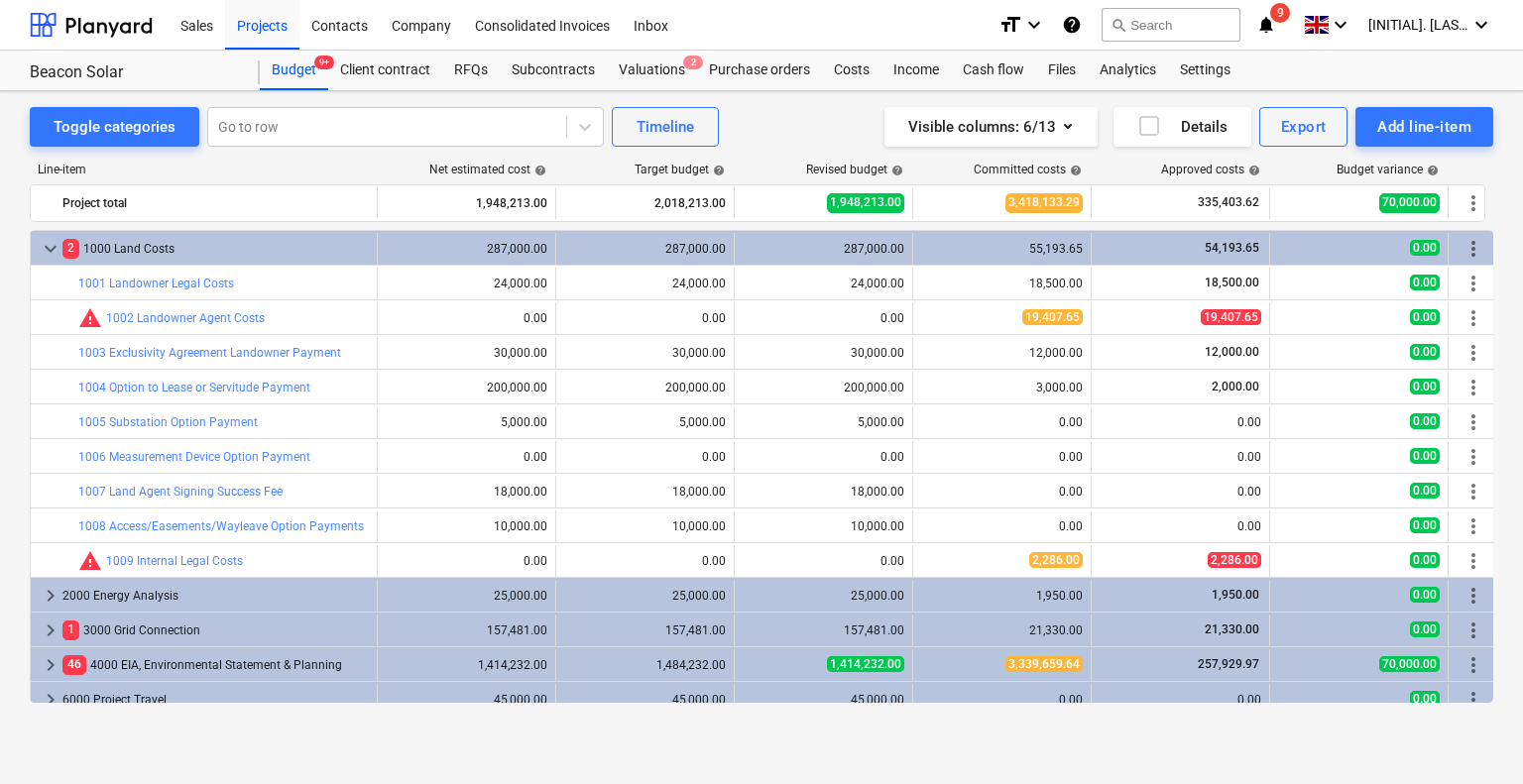 click on "notifications" at bounding box center [1266, 25] 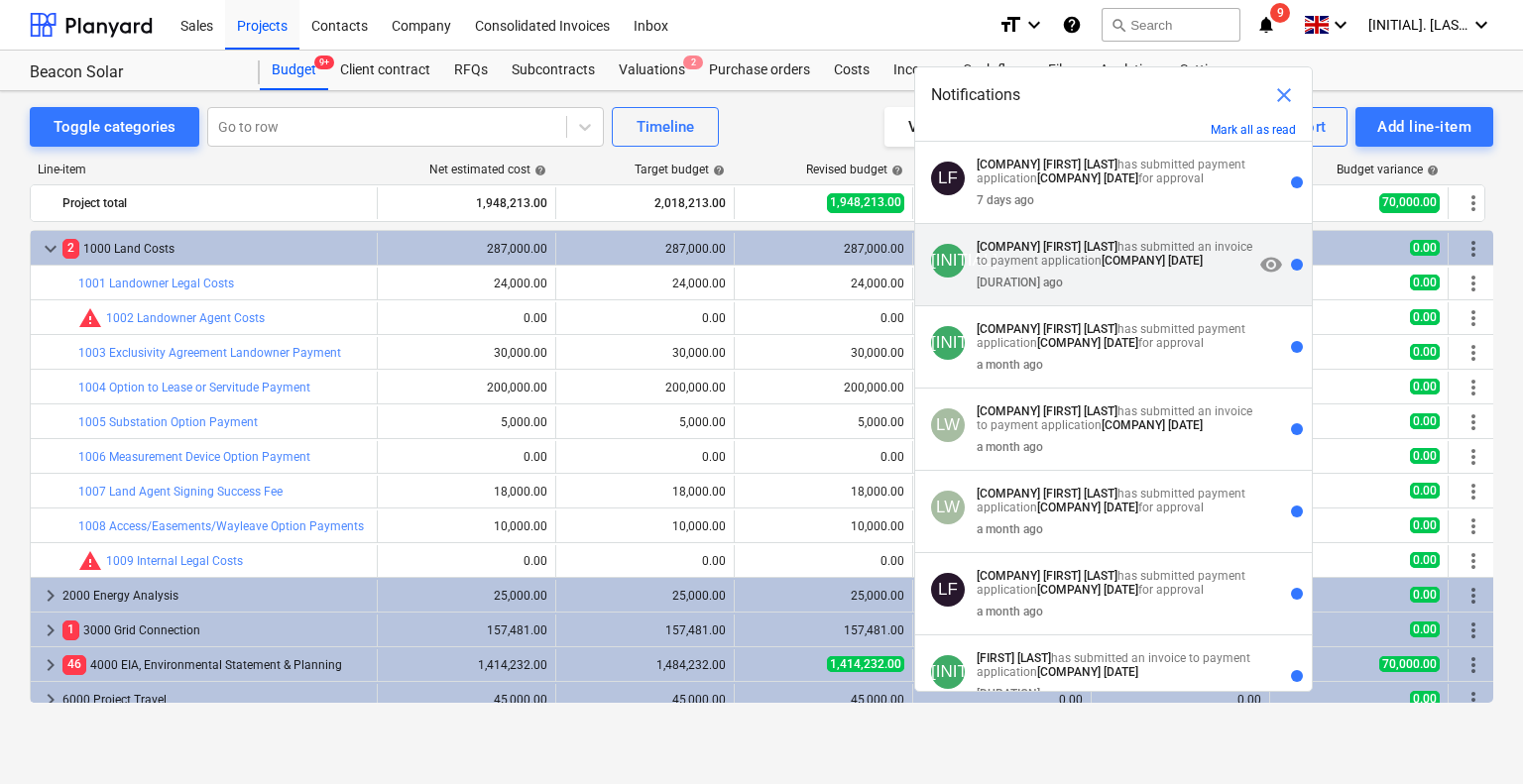 click on "[COMPANY] [DATE]" at bounding box center (1114, 254) 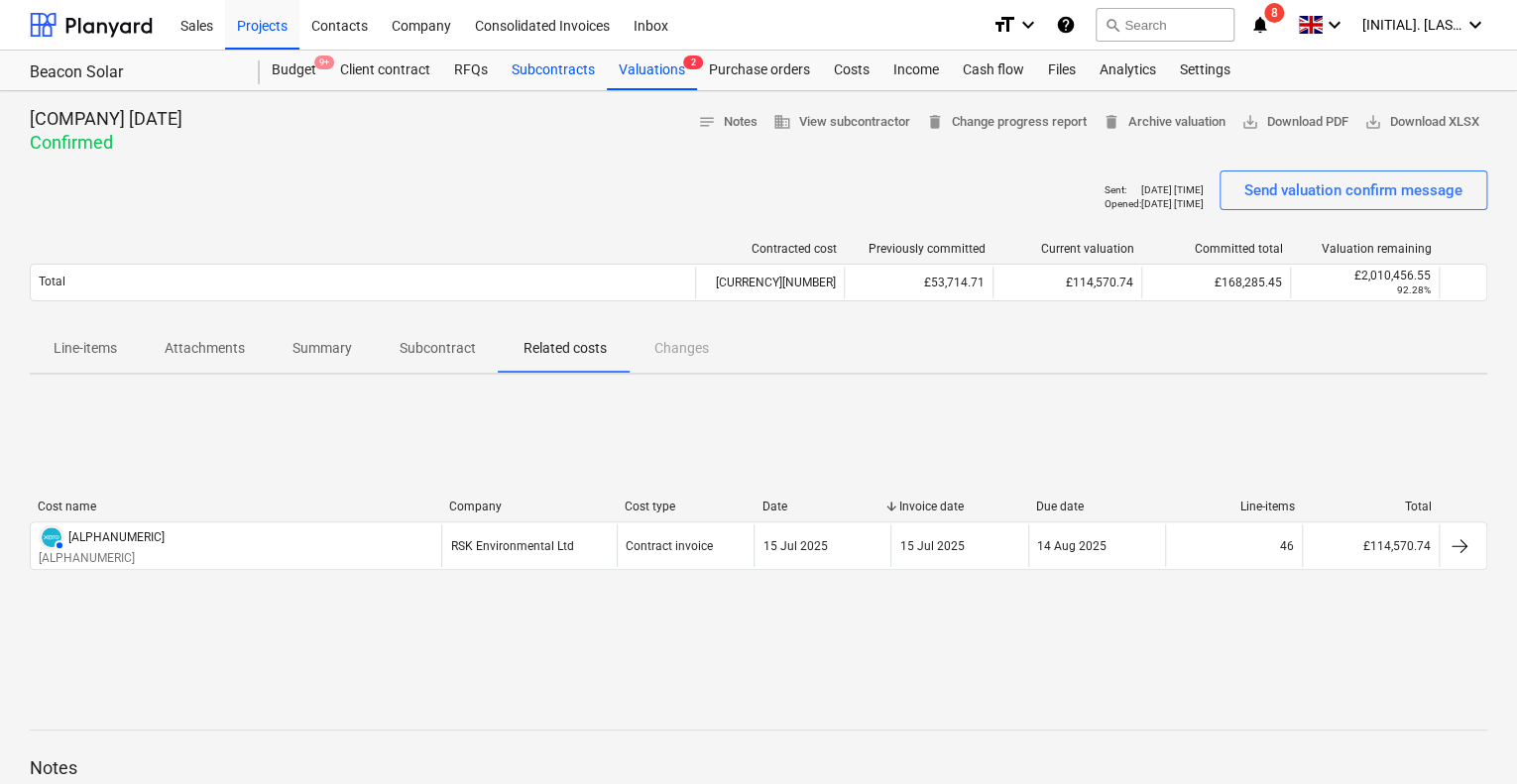 click on "Subcontracts" at bounding box center [553, 70] 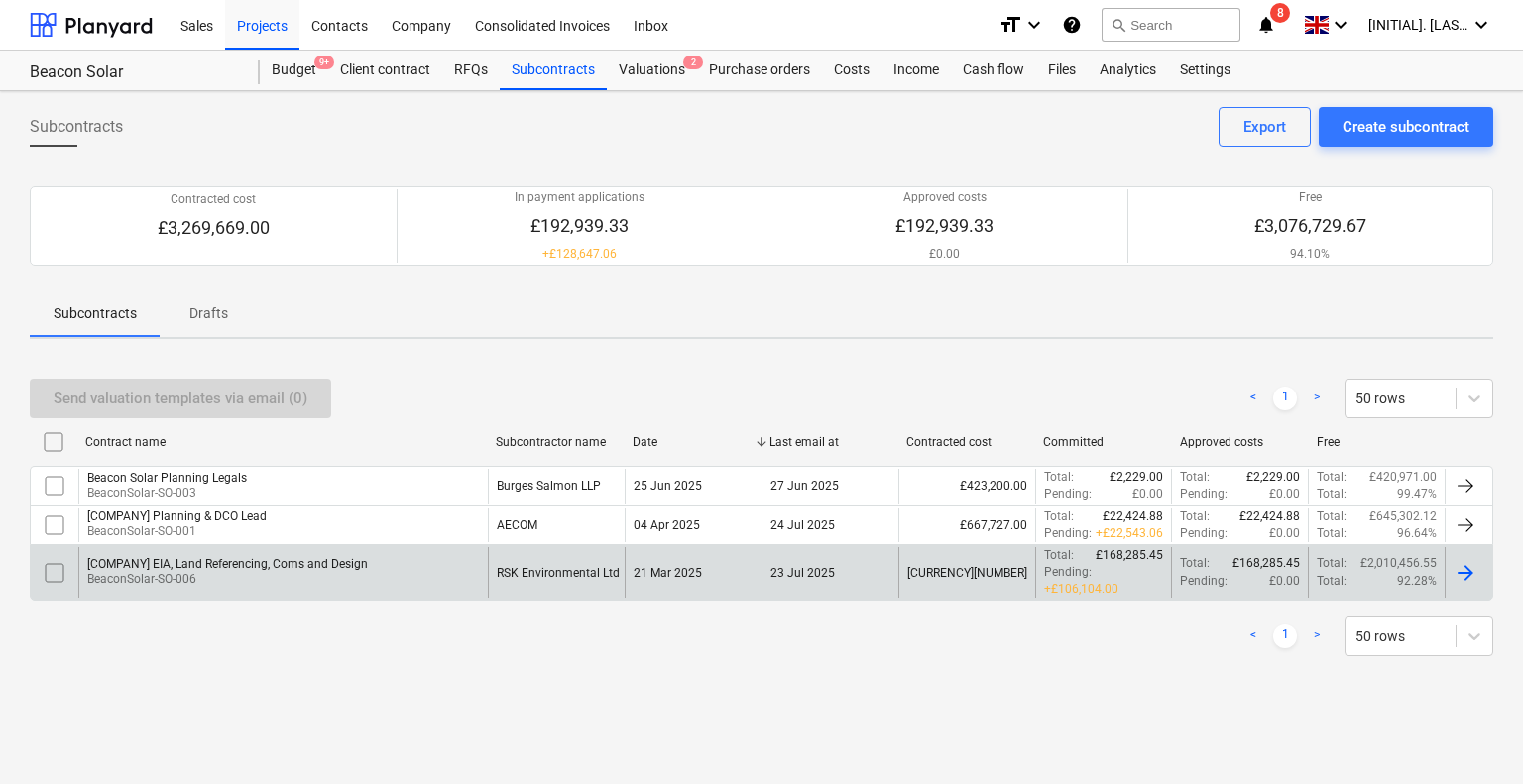 click at bounding box center [1465, 573] 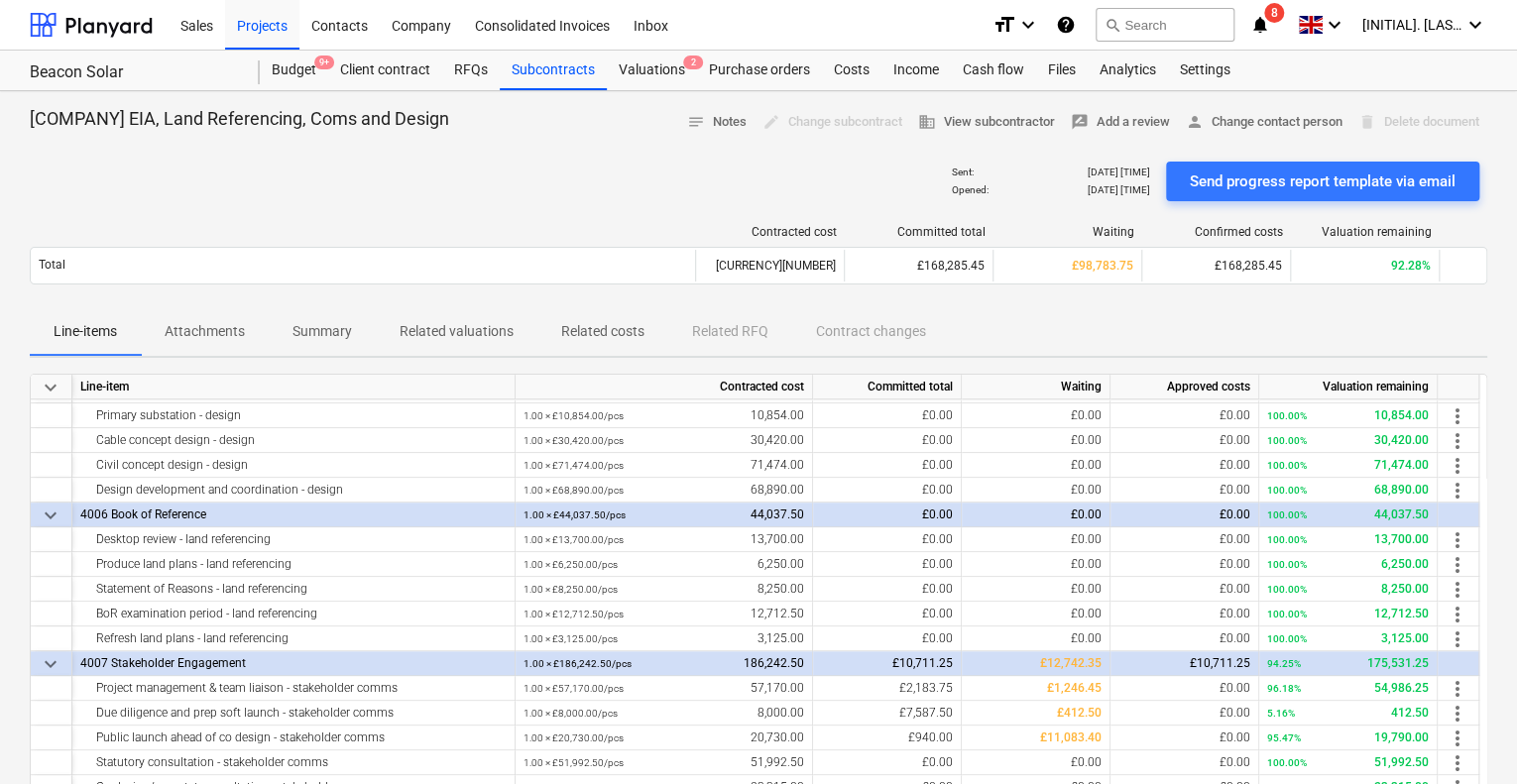 scroll, scrollTop: 4685, scrollLeft: 0, axis: vertical 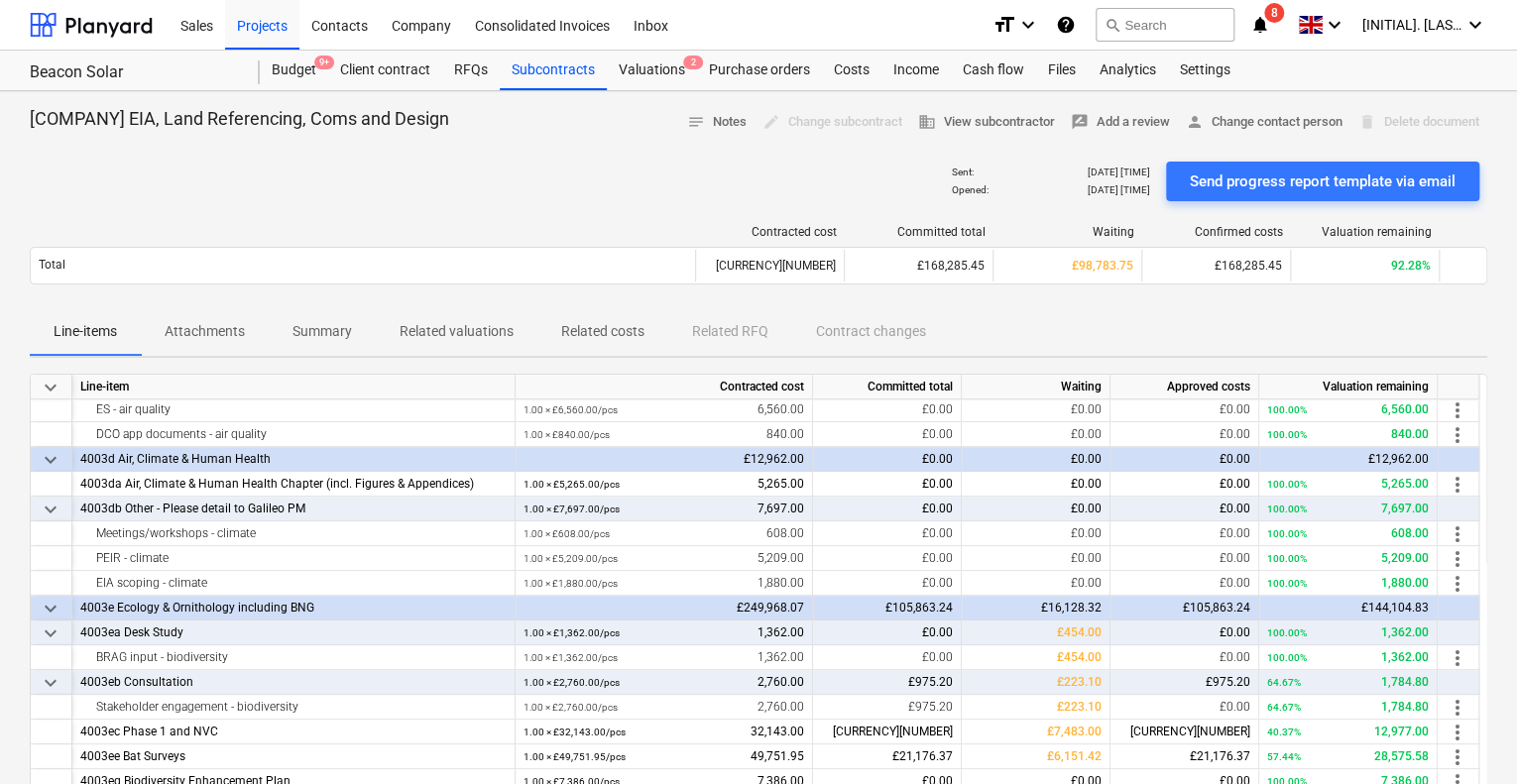 click on "notifications" at bounding box center [1260, 25] 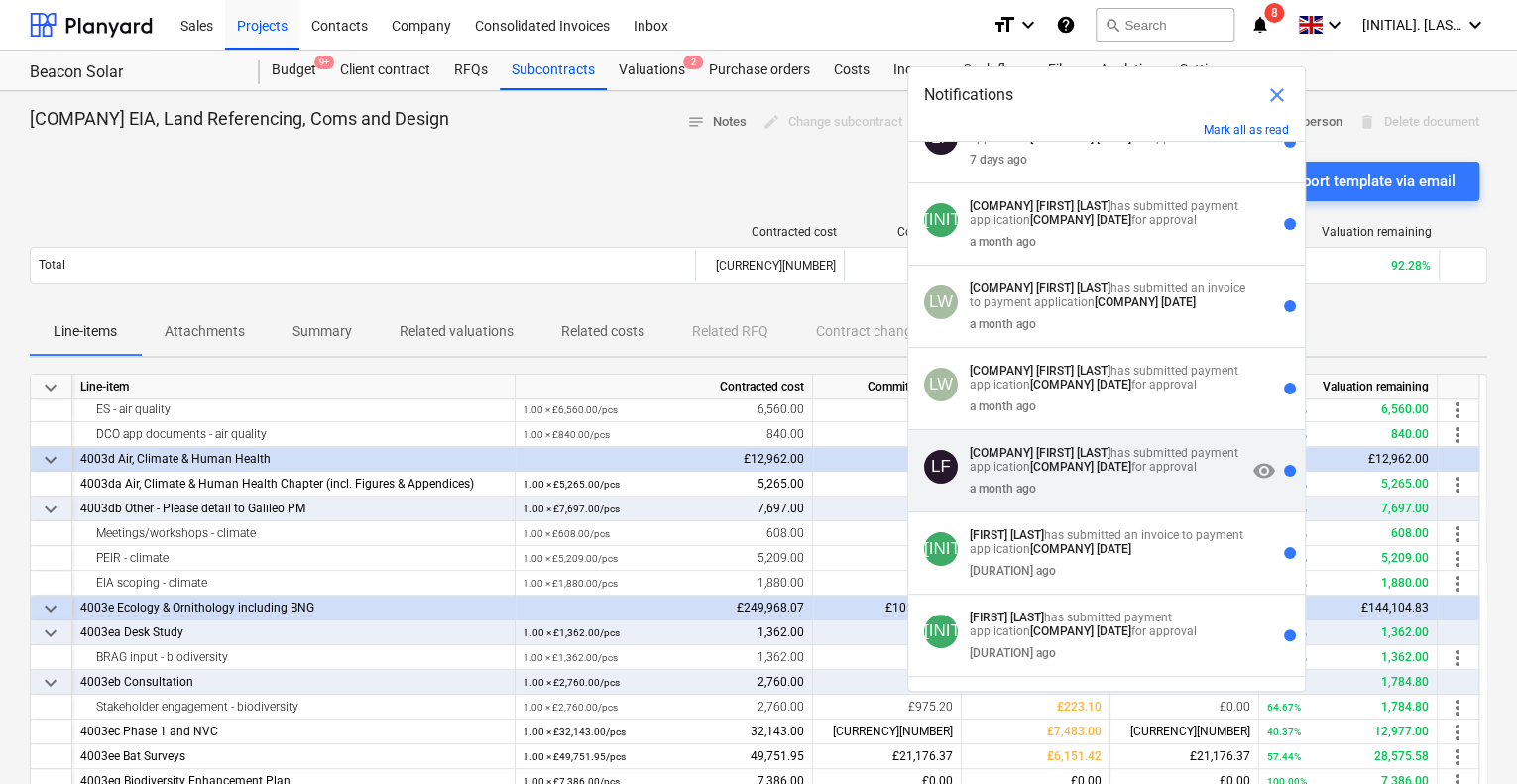 scroll, scrollTop: 0, scrollLeft: 0, axis: both 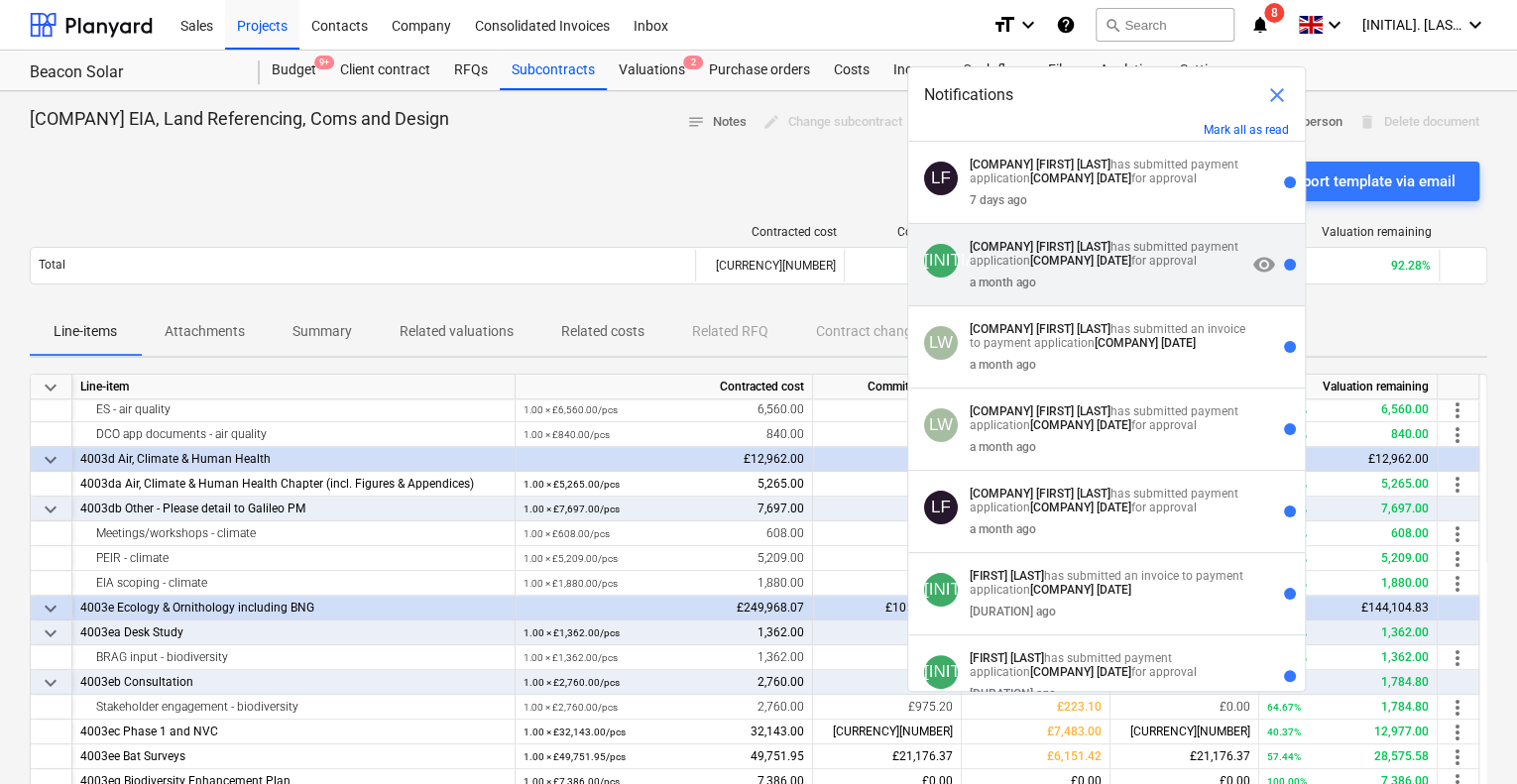 click on "[COMPANY] [DATE]" at bounding box center (1081, 261) 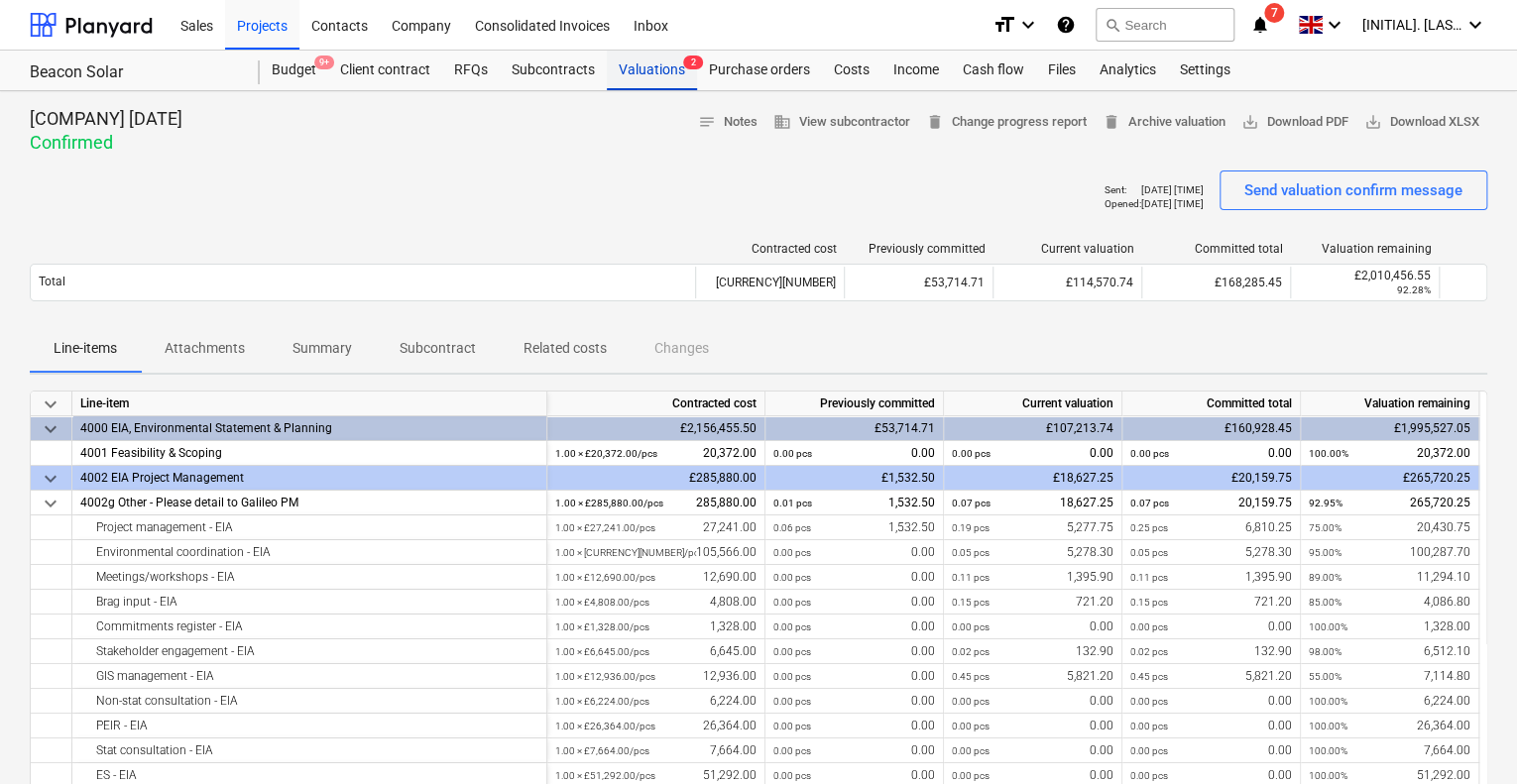 click on "Valuations 2" at bounding box center [651, 70] 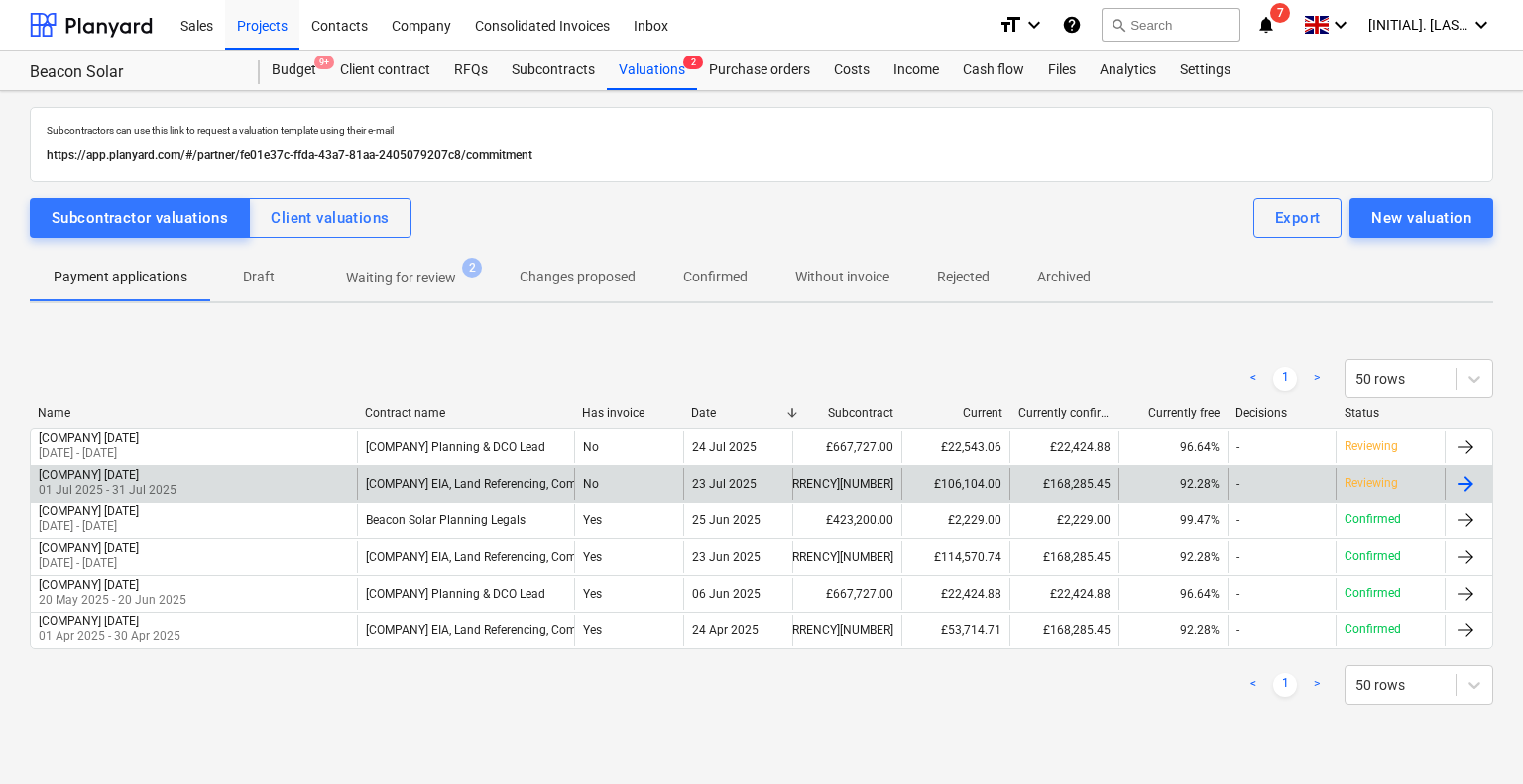 click on "Reviewing" at bounding box center [1371, 483] 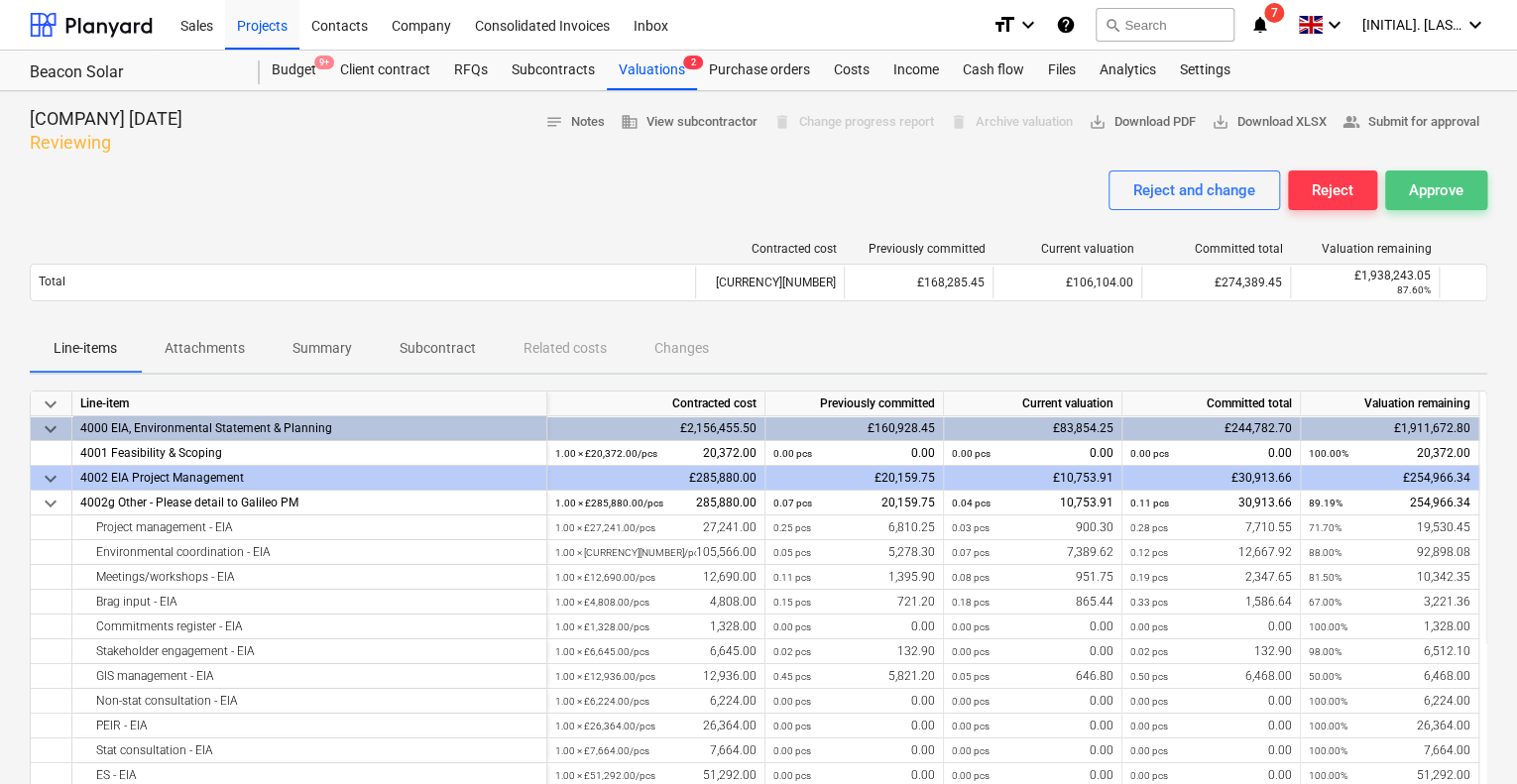 click on "Approve" at bounding box center [1436, 190] 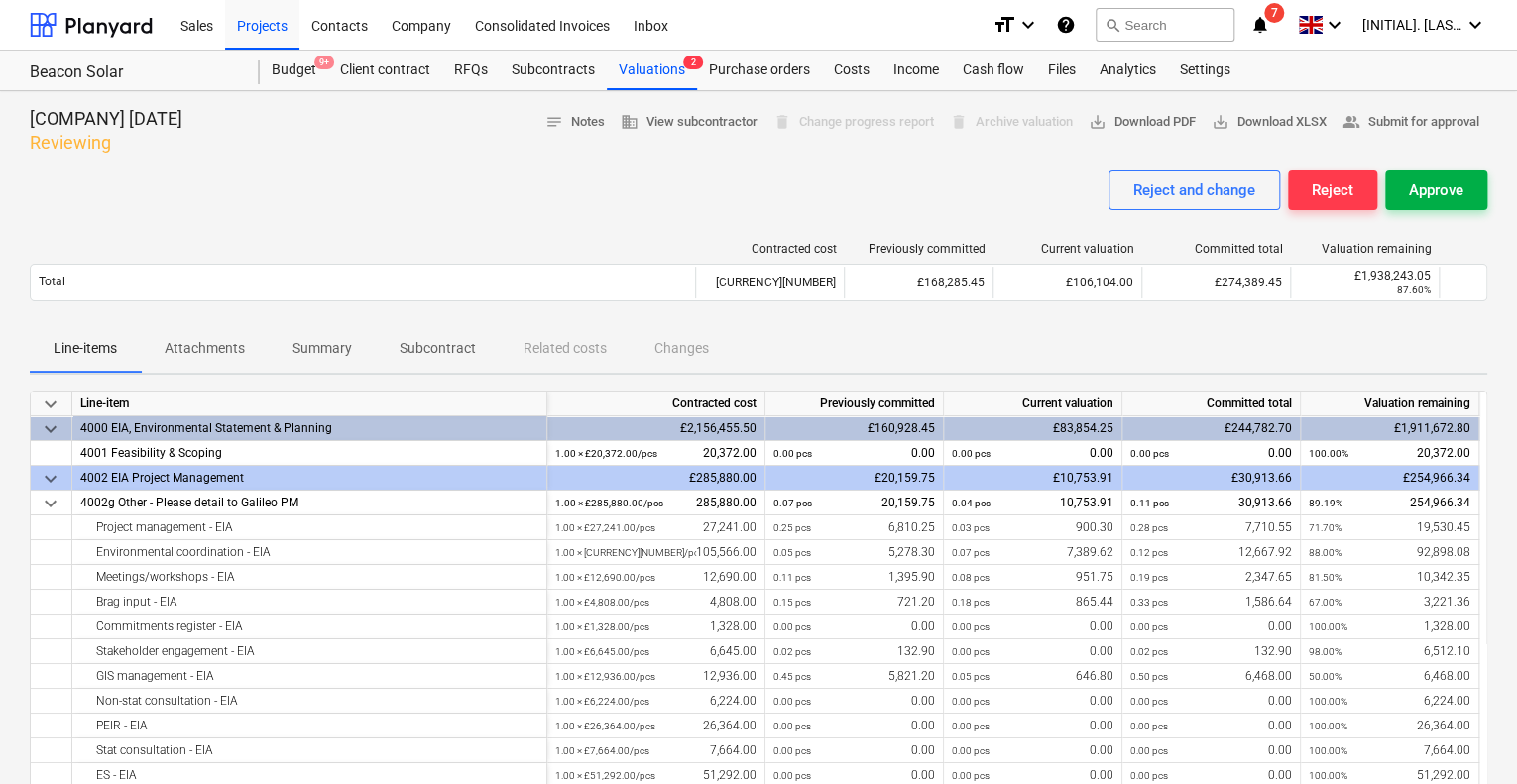 click on "Approve" at bounding box center (1436, 190) 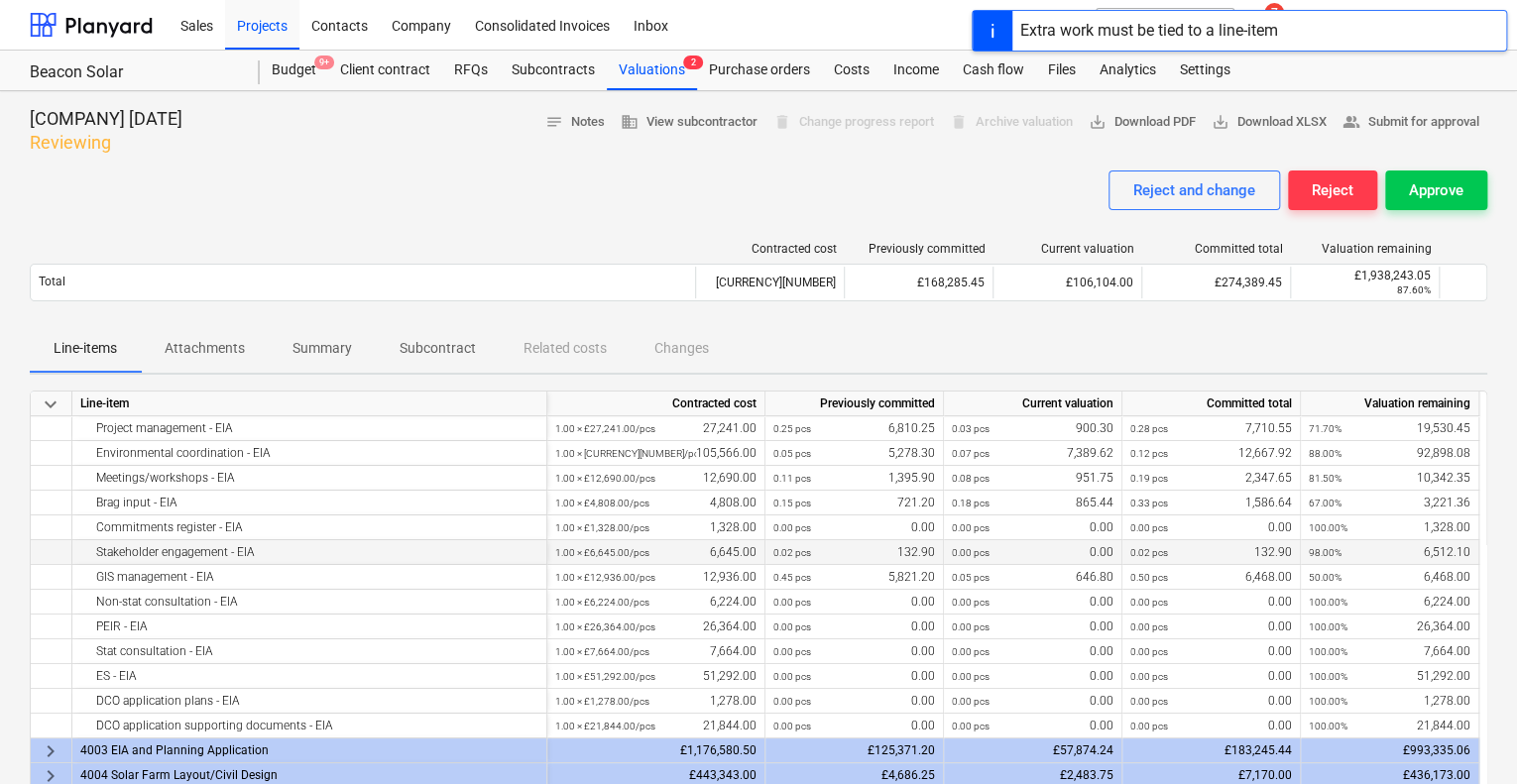 scroll, scrollTop: 0, scrollLeft: 0, axis: both 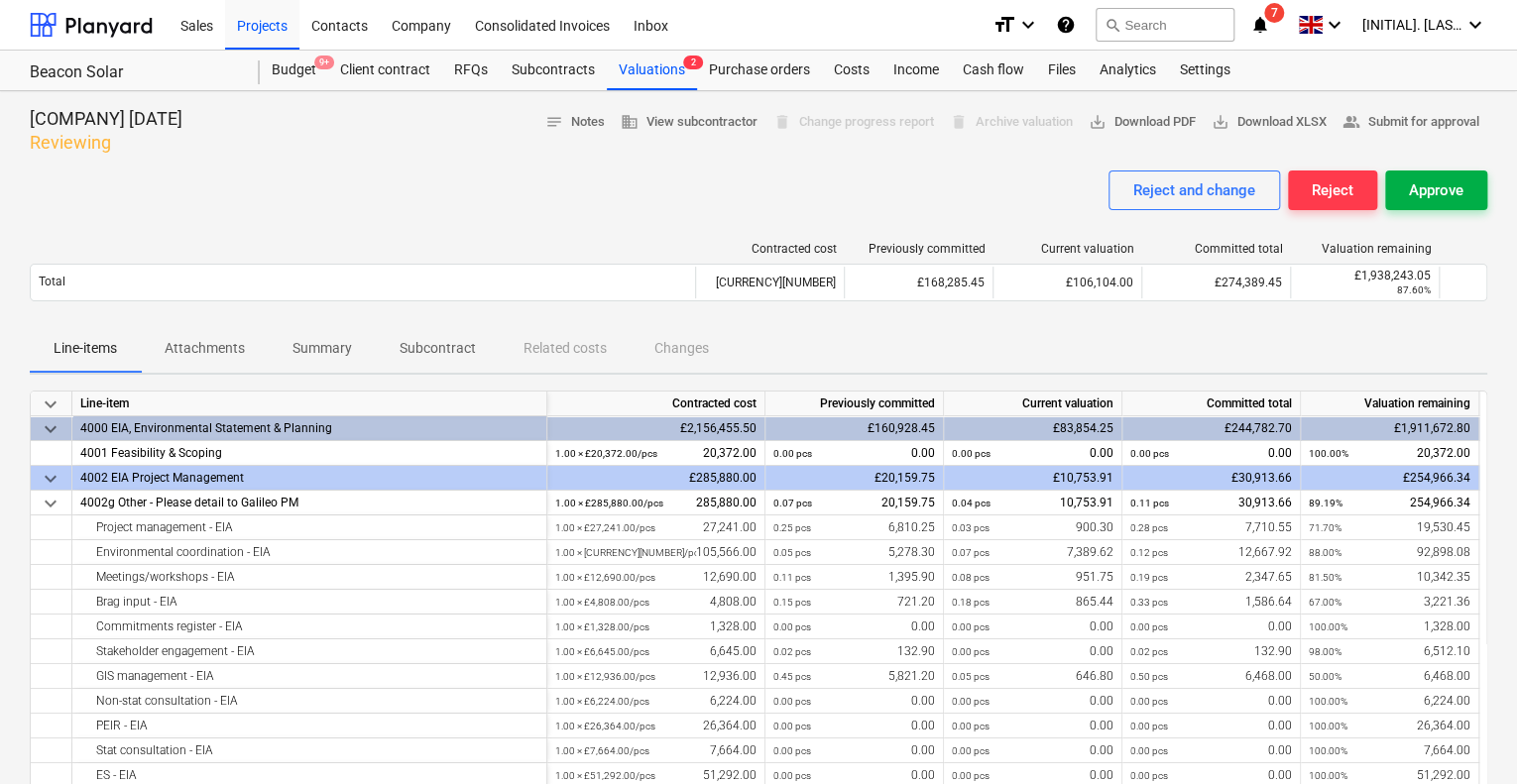 click on "Approve" at bounding box center [1436, 190] 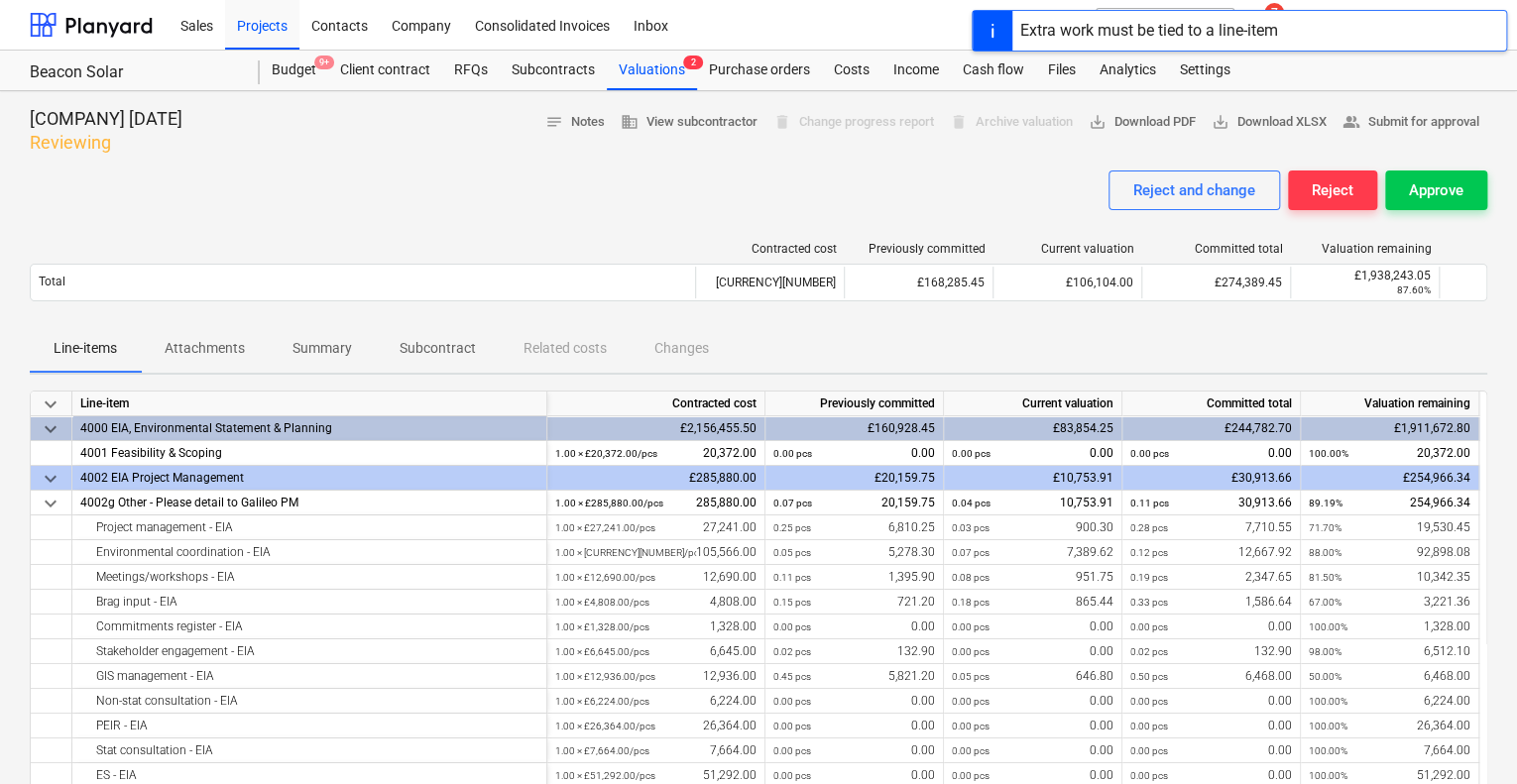 click at bounding box center [992, 31] 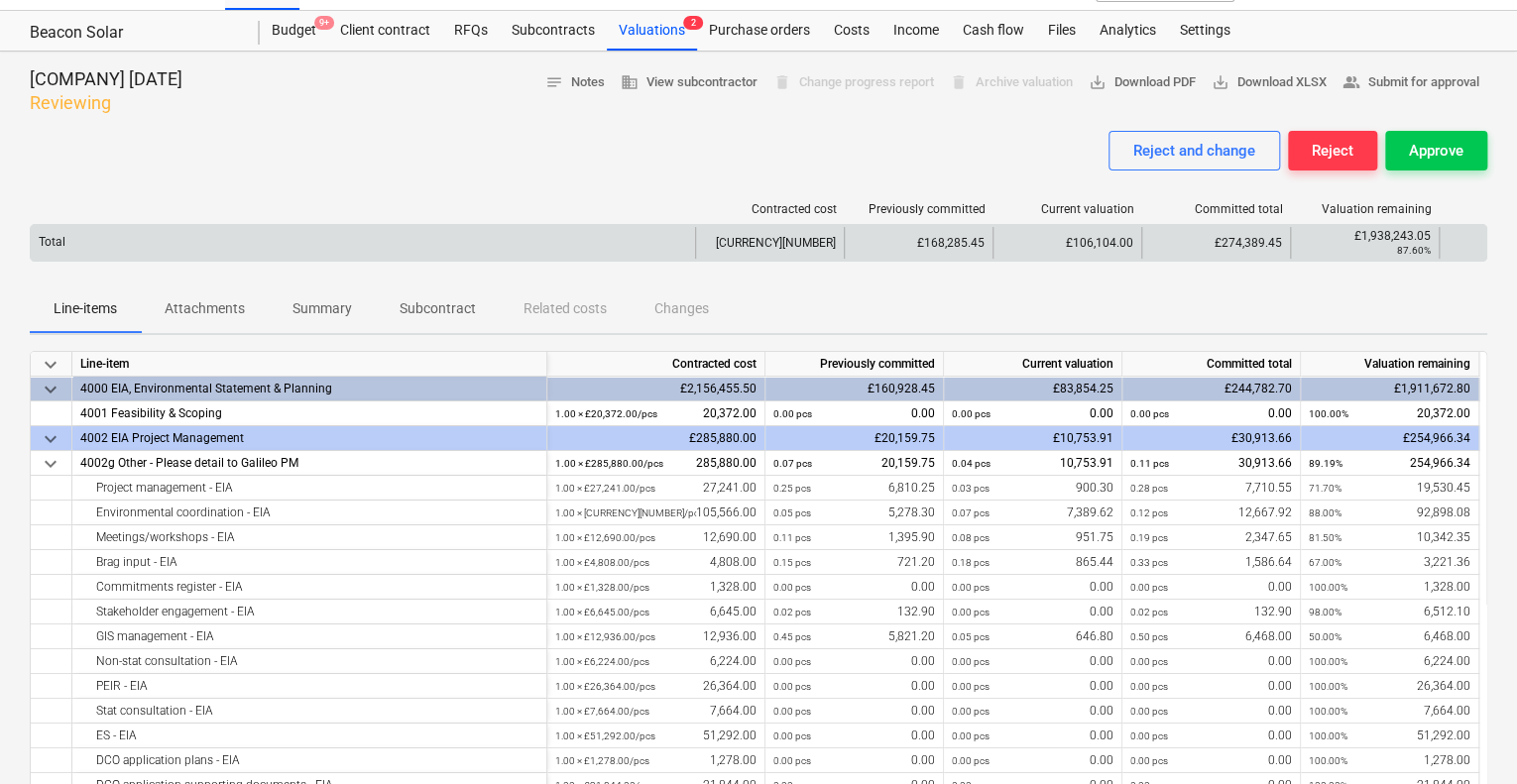 scroll, scrollTop: 99, scrollLeft: 0, axis: vertical 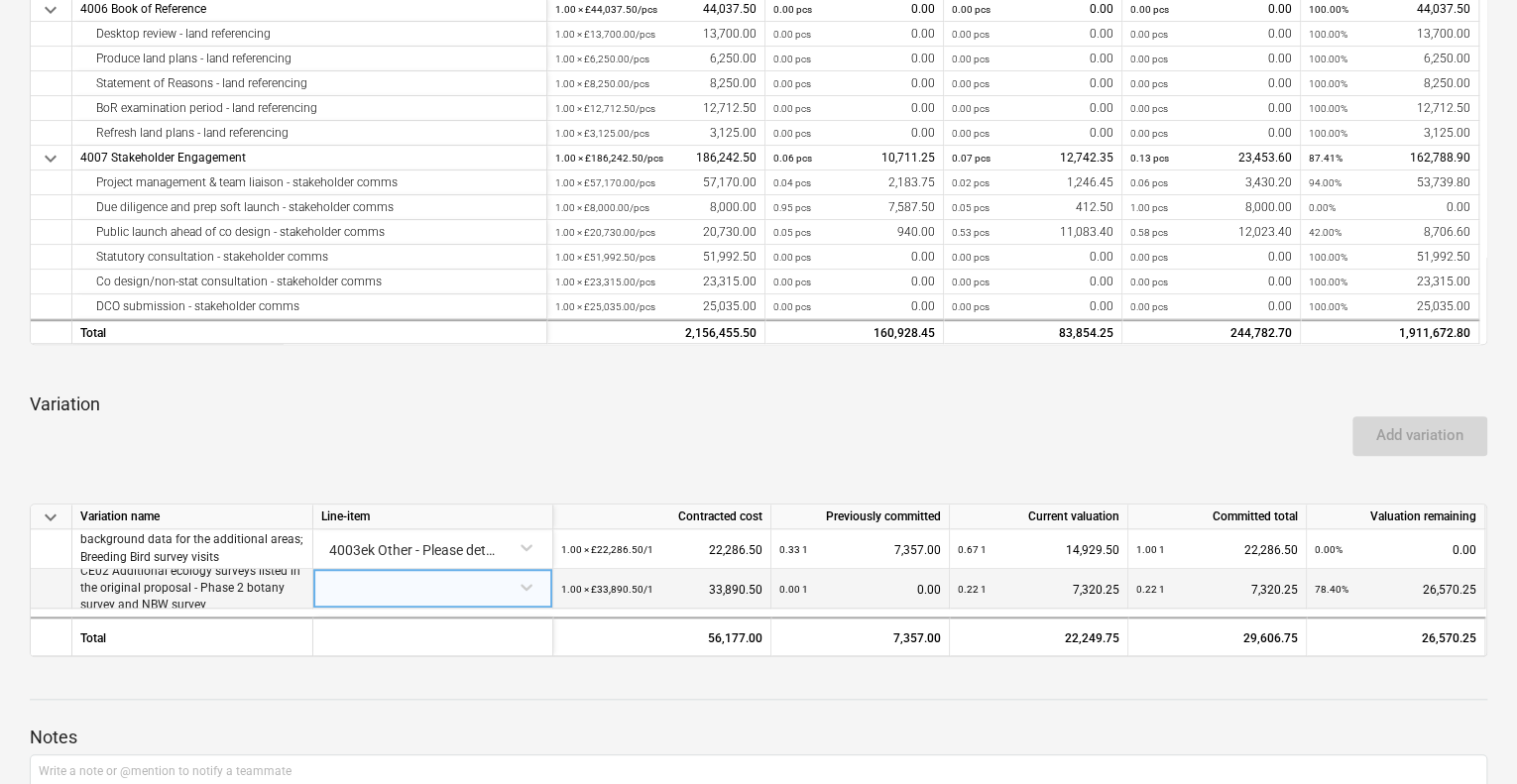 click at bounding box center [432, 586] 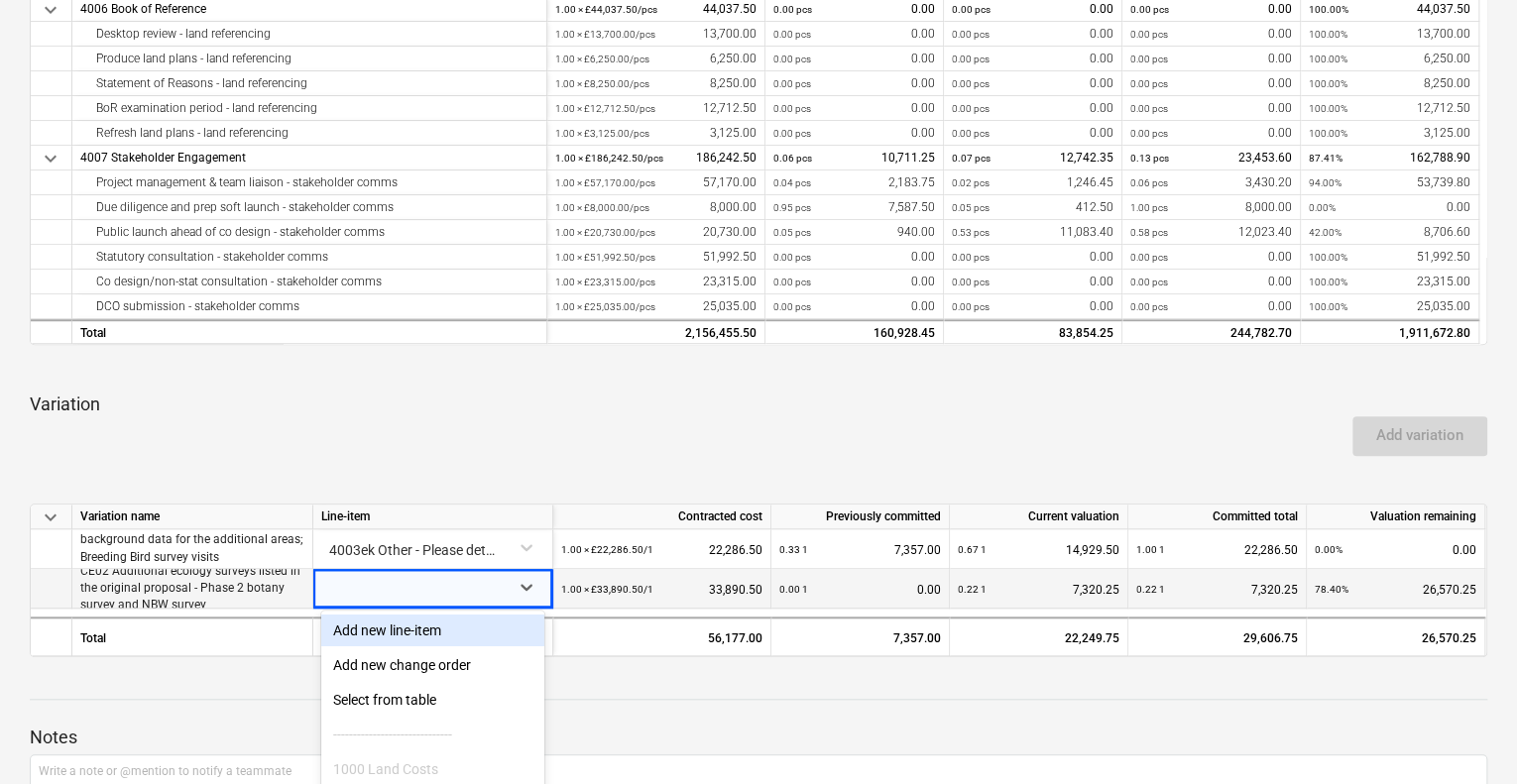 scroll, scrollTop: 729, scrollLeft: 0, axis: vertical 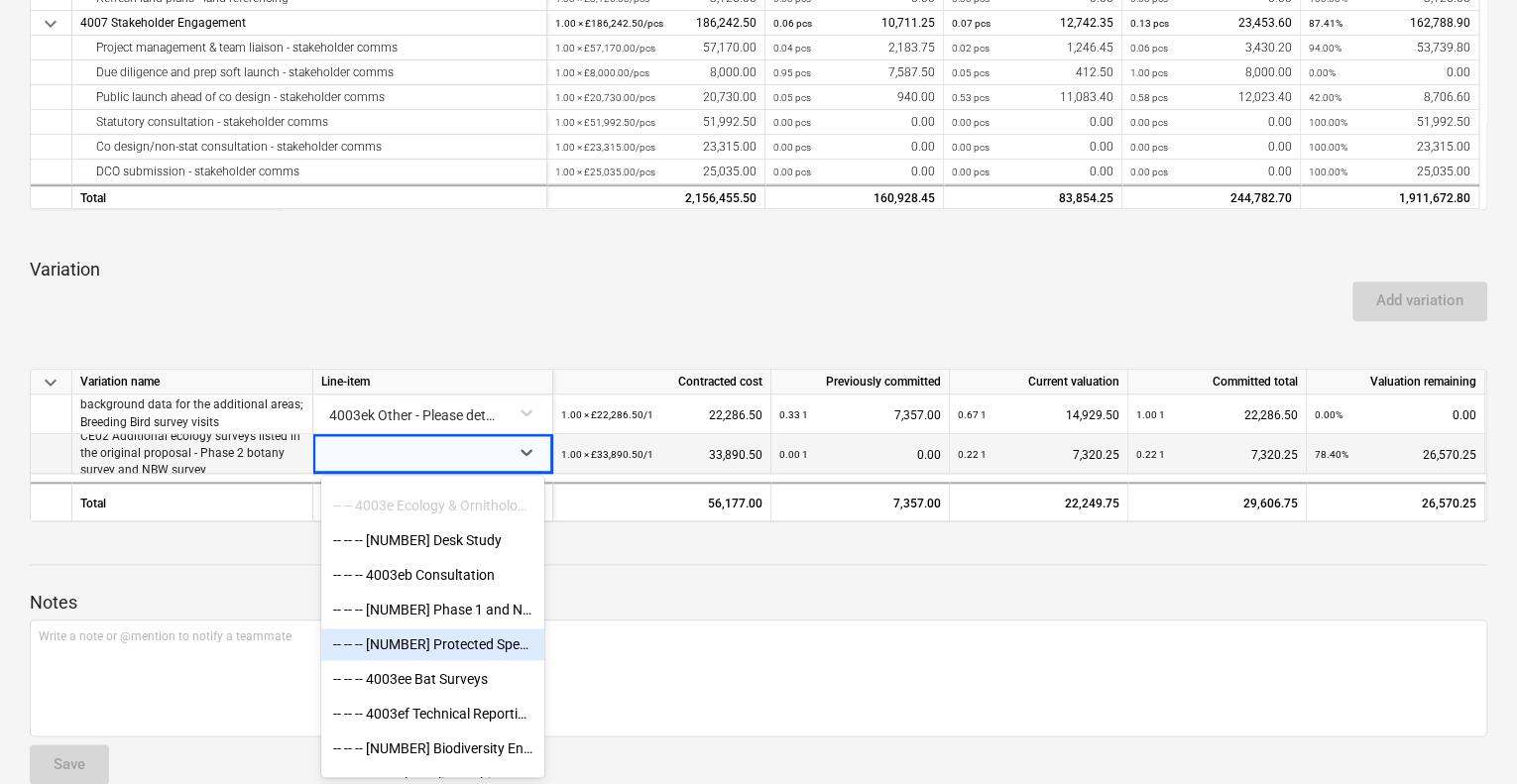 click on "-- -- --  [NUMBER] Protected Species Surveys" at bounding box center [432, 644] 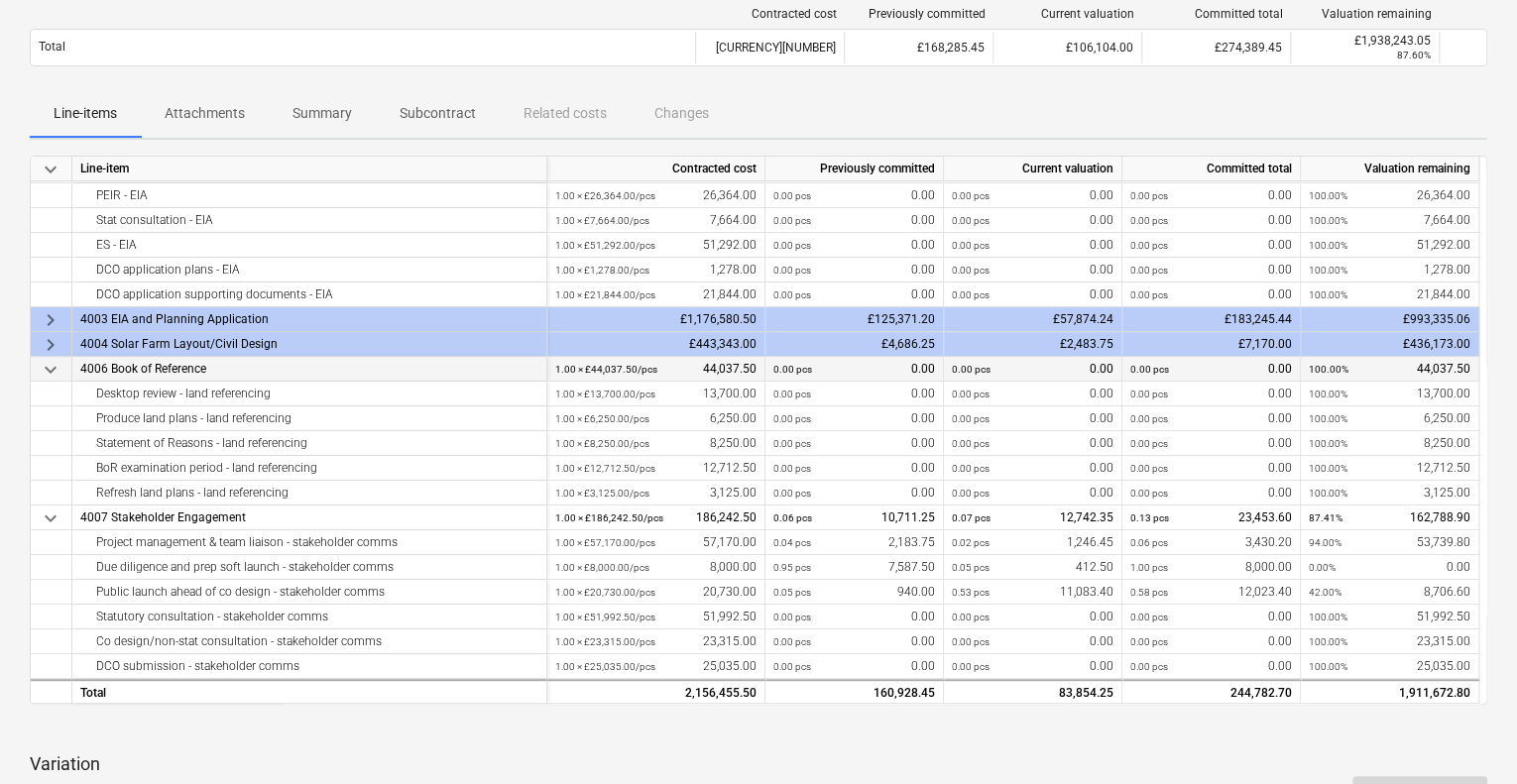 scroll, scrollTop: 234, scrollLeft: 0, axis: vertical 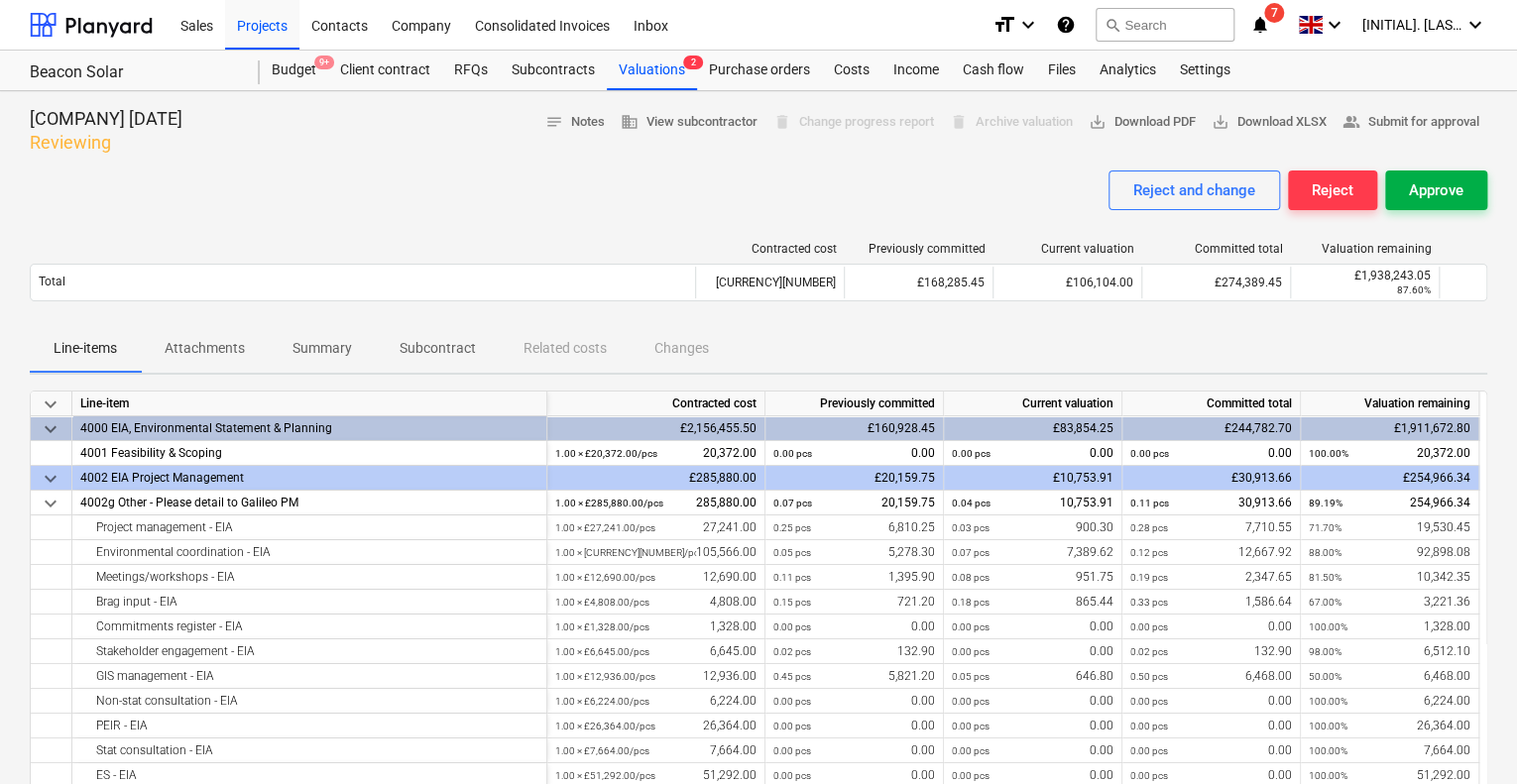 click on "Approve" at bounding box center (1436, 190) 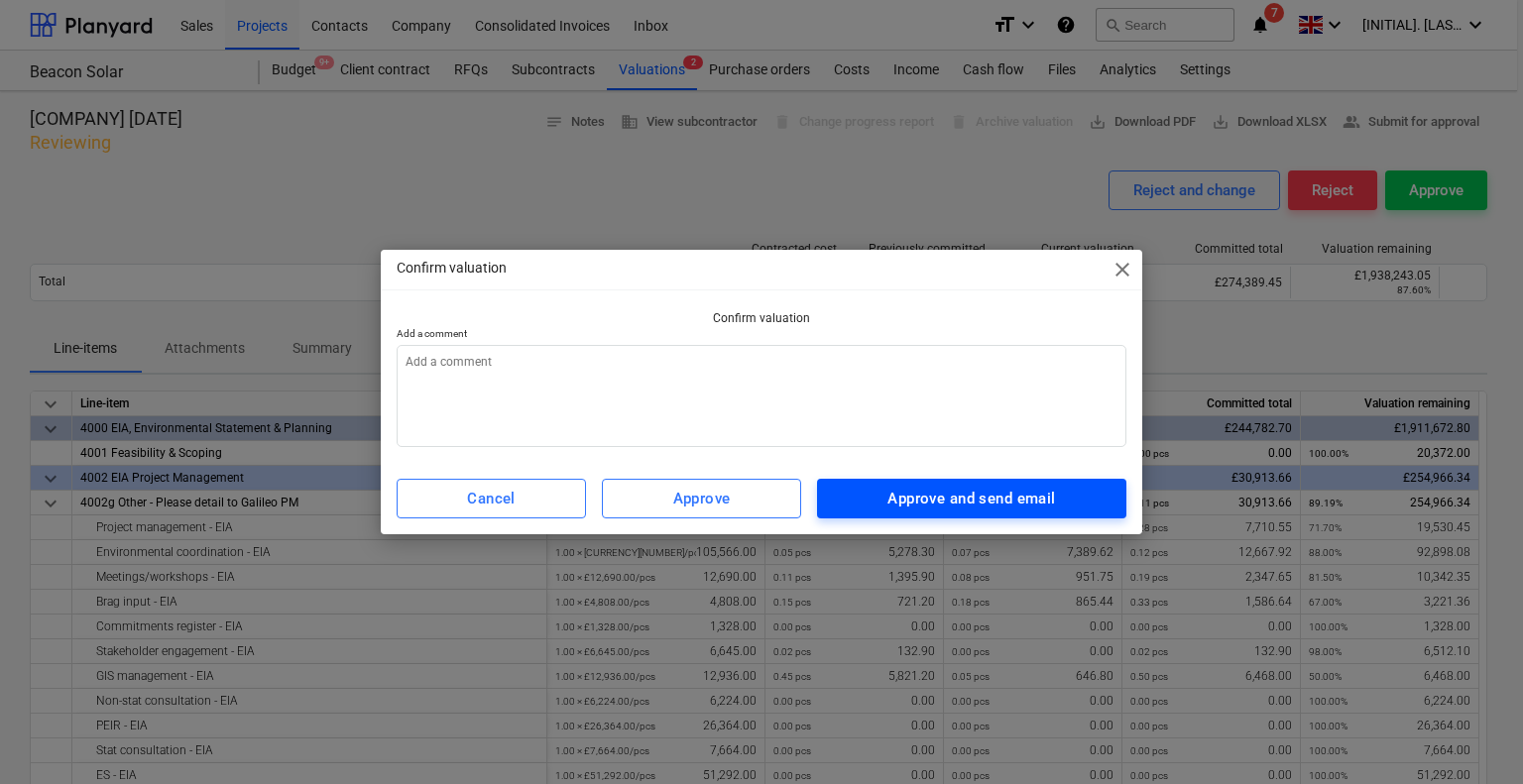 click on "Approve and send email" at bounding box center [971, 499] 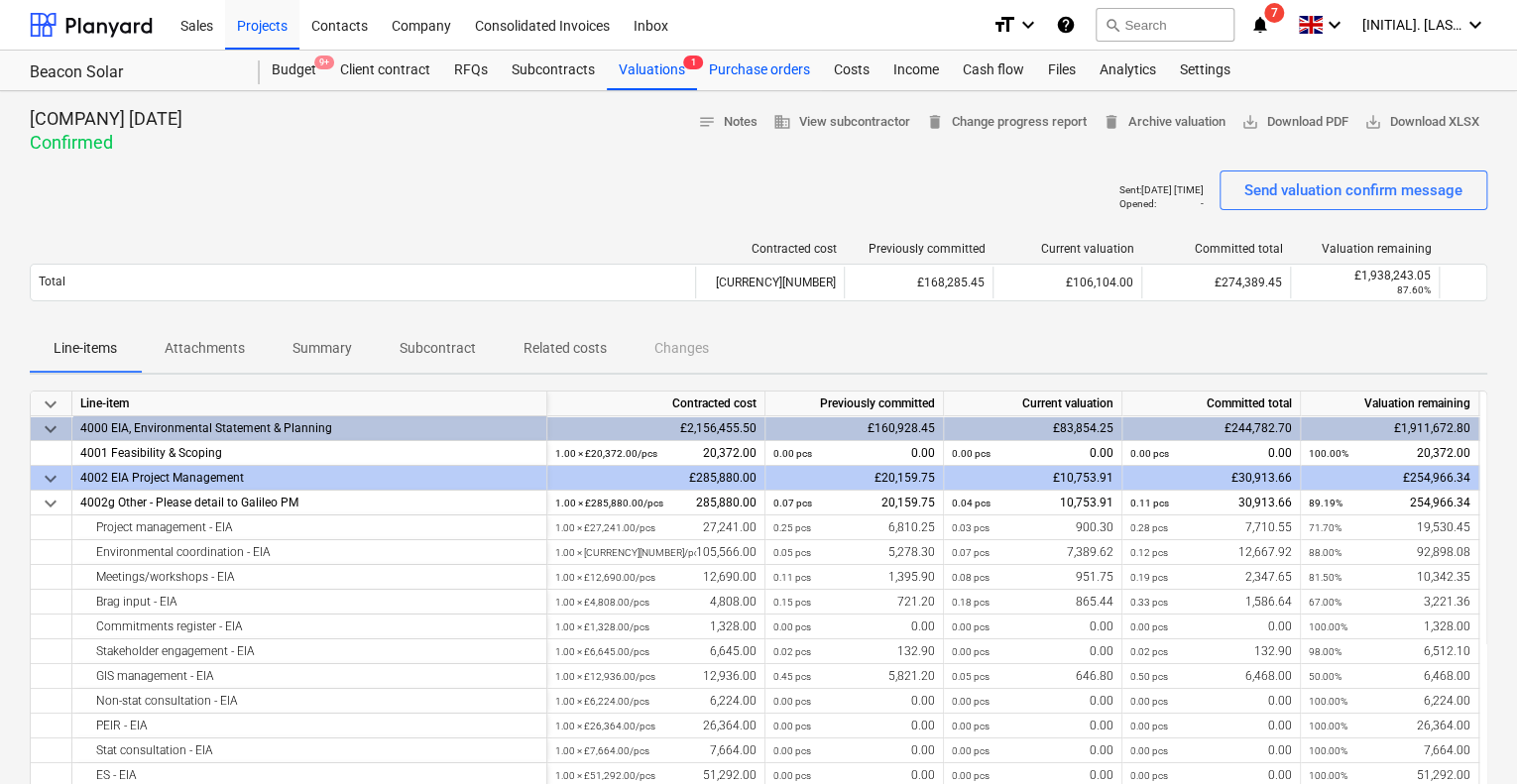 click on "Purchase orders" at bounding box center [759, 70] 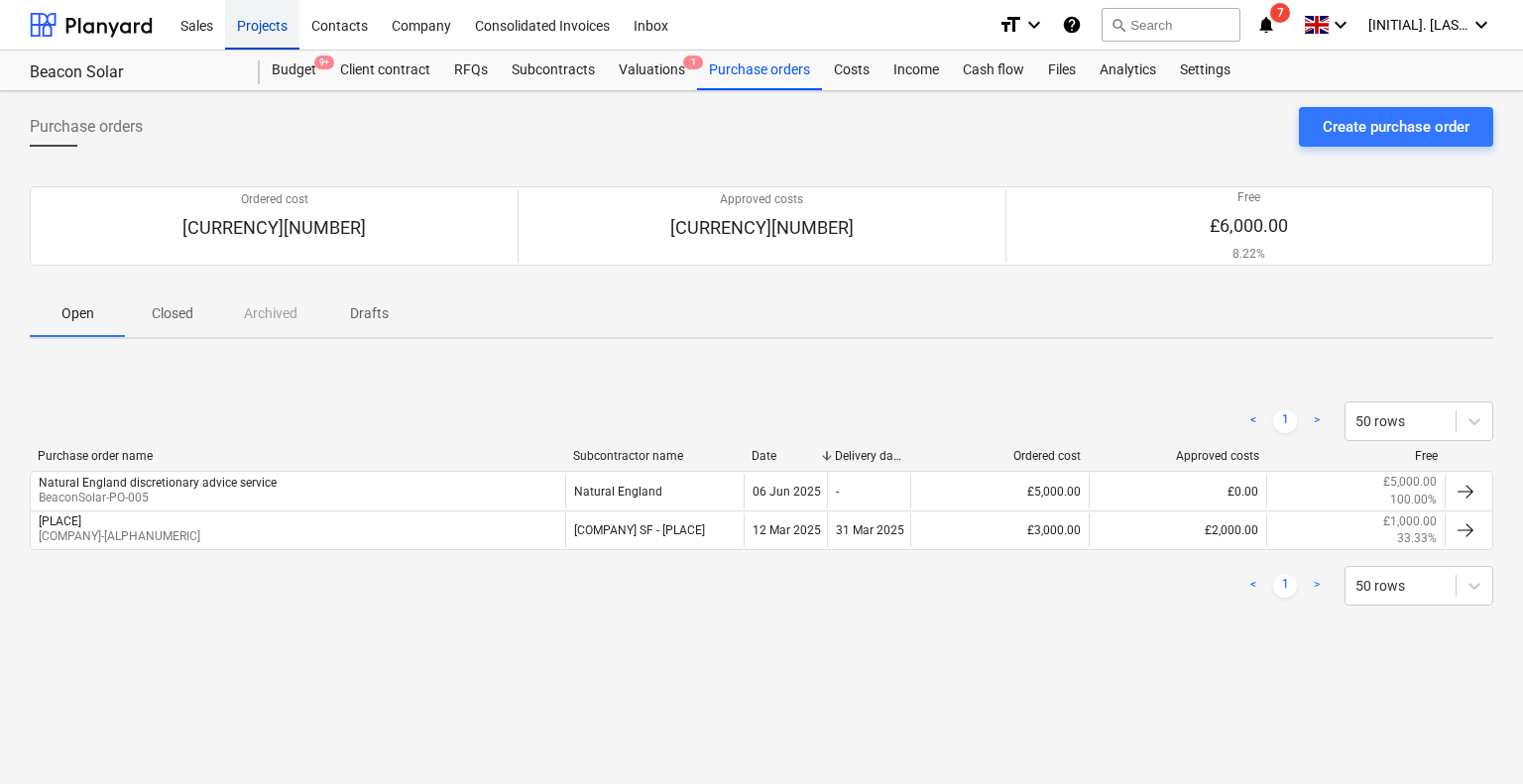 click on "Projects" at bounding box center (262, 24) 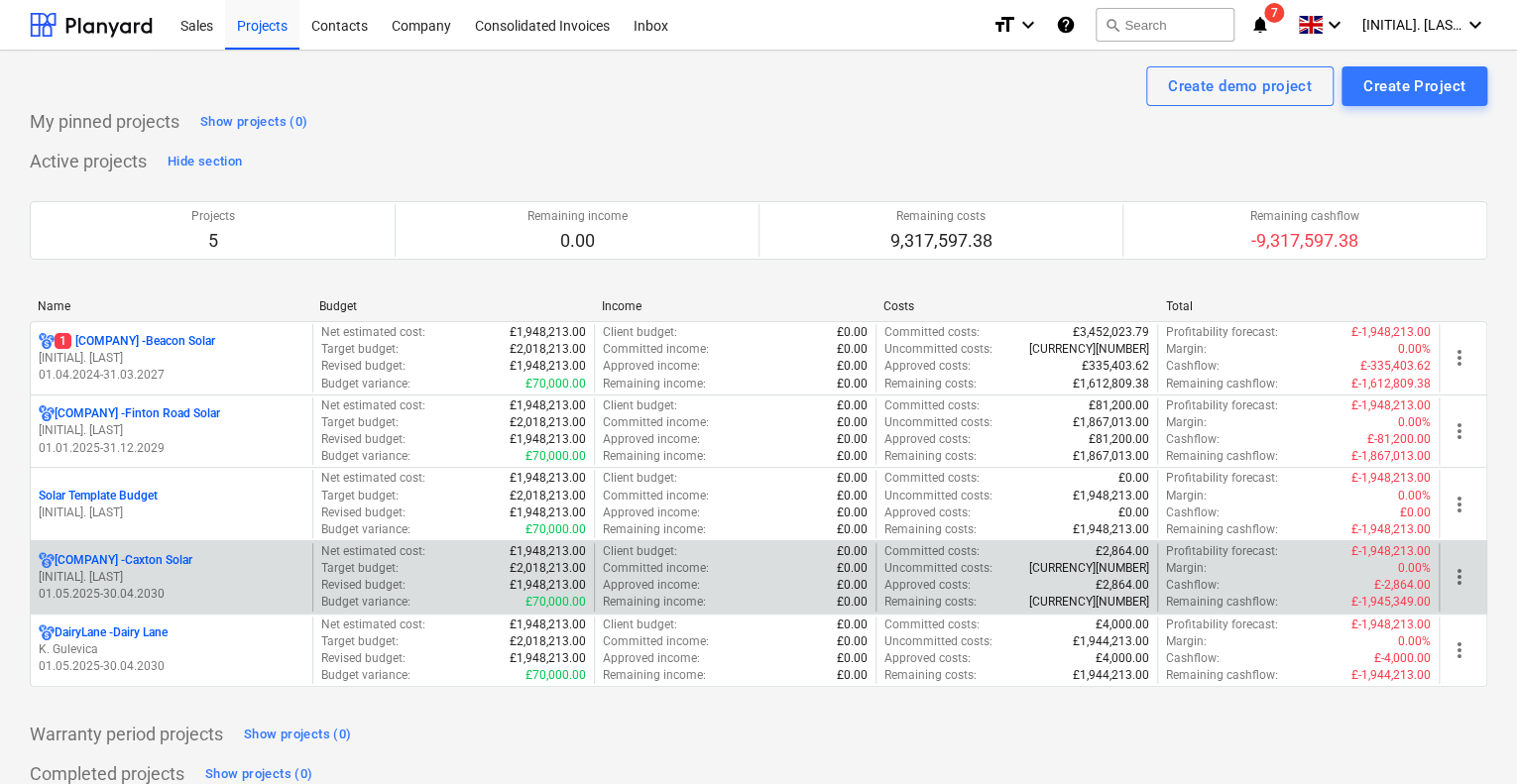 click on "[INITIAL]. [LAST]" at bounding box center (172, 577) 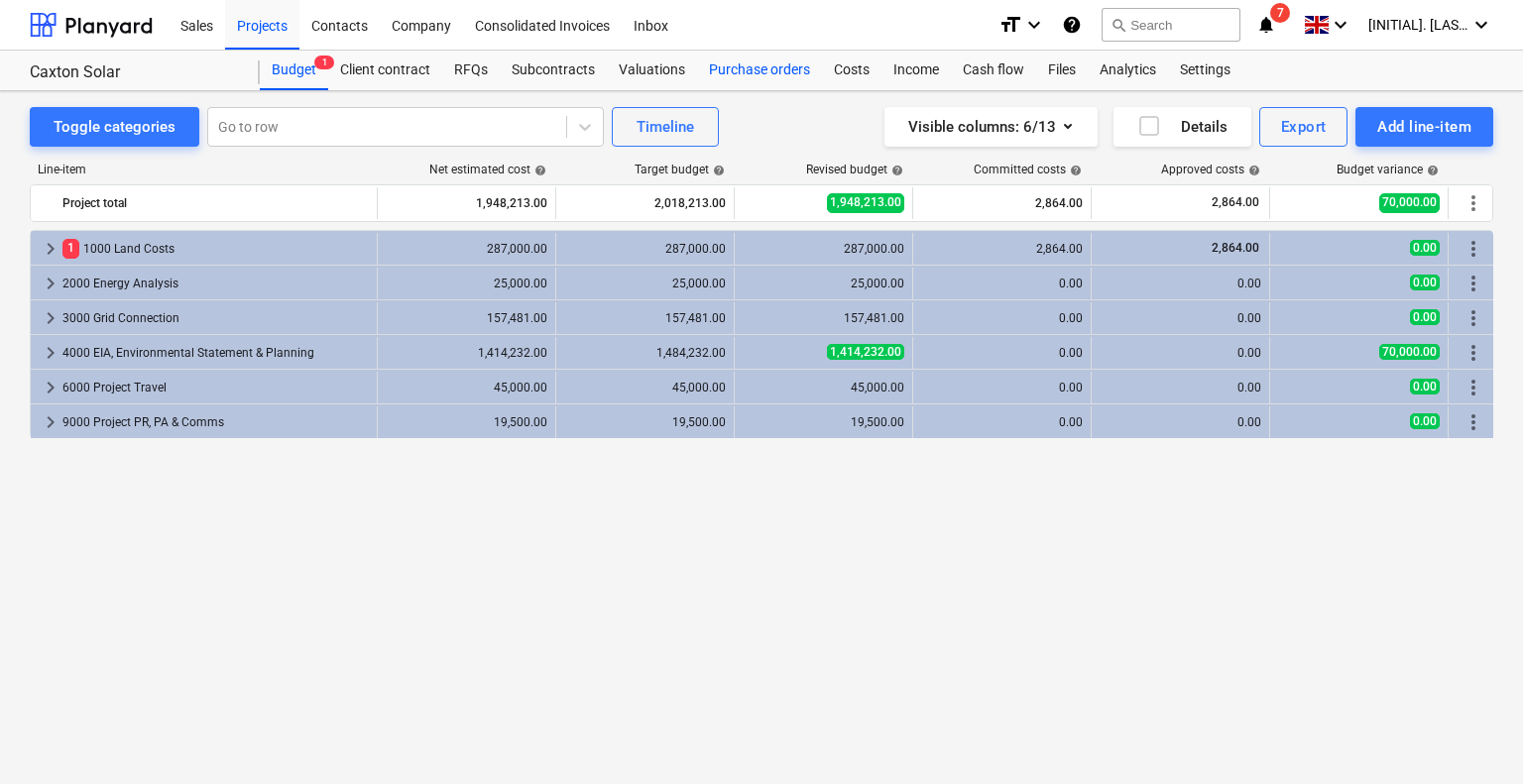 click on "Purchase orders" at bounding box center [760, 70] 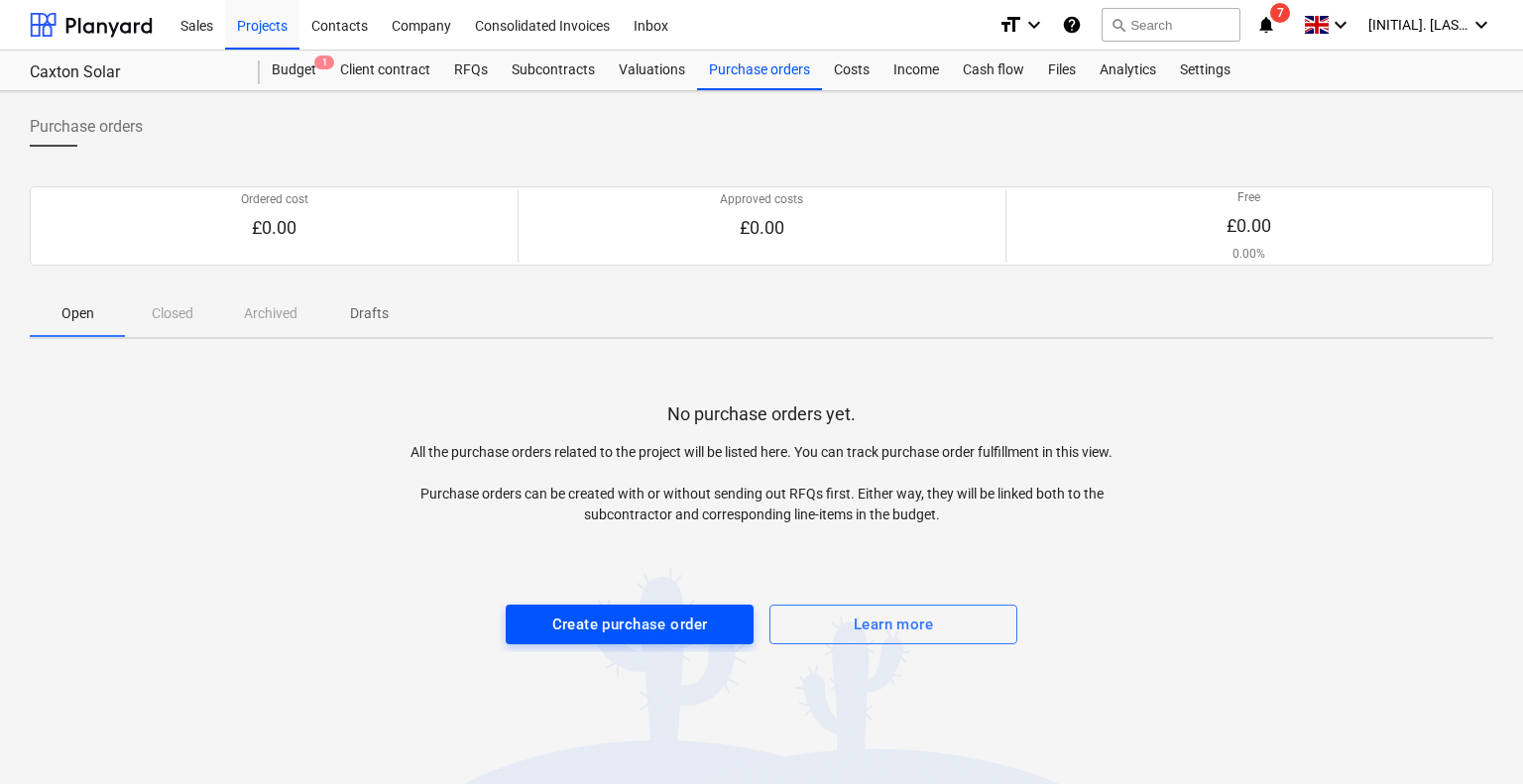 click on "Create purchase order" at bounding box center (630, 624) 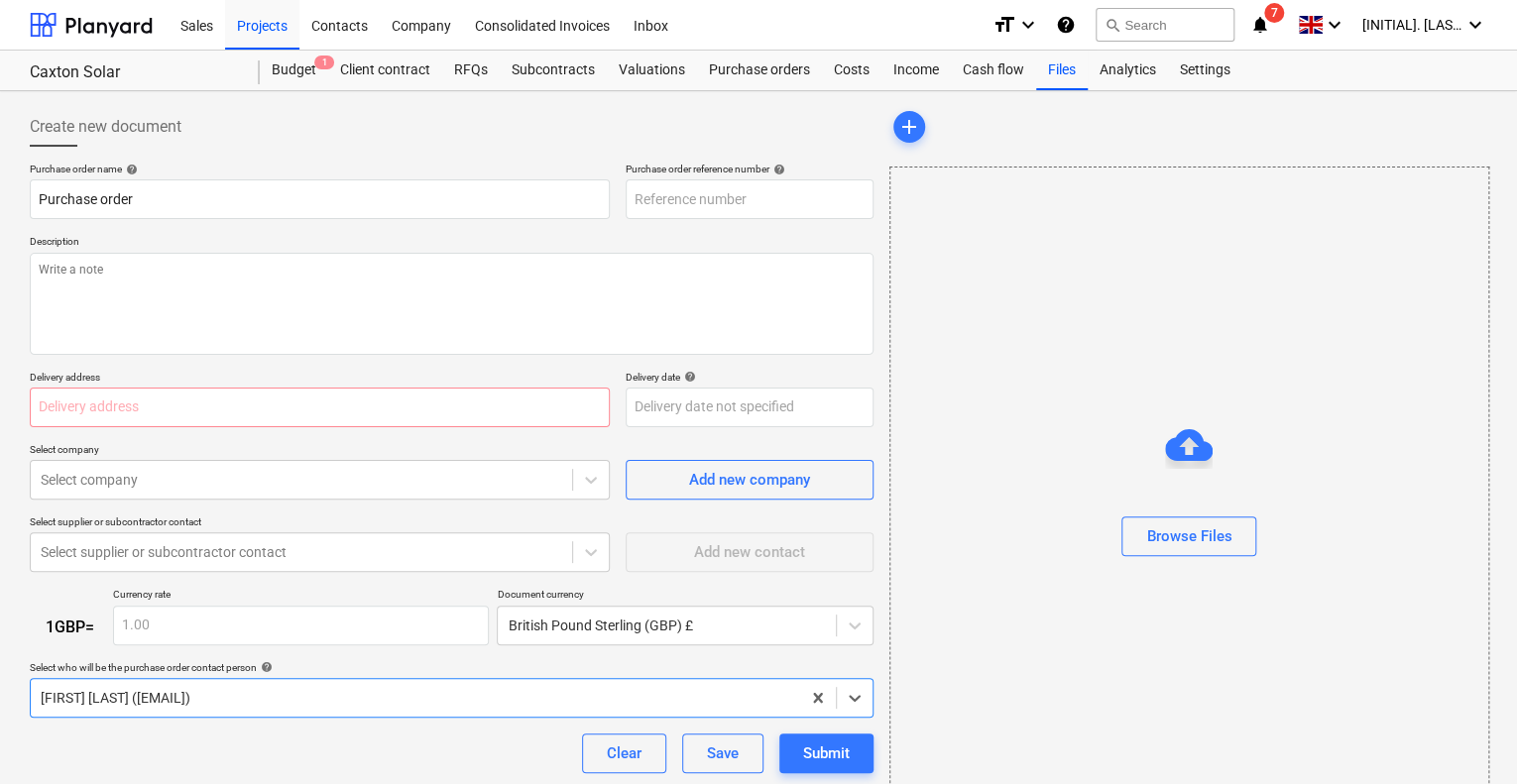 type on "x" 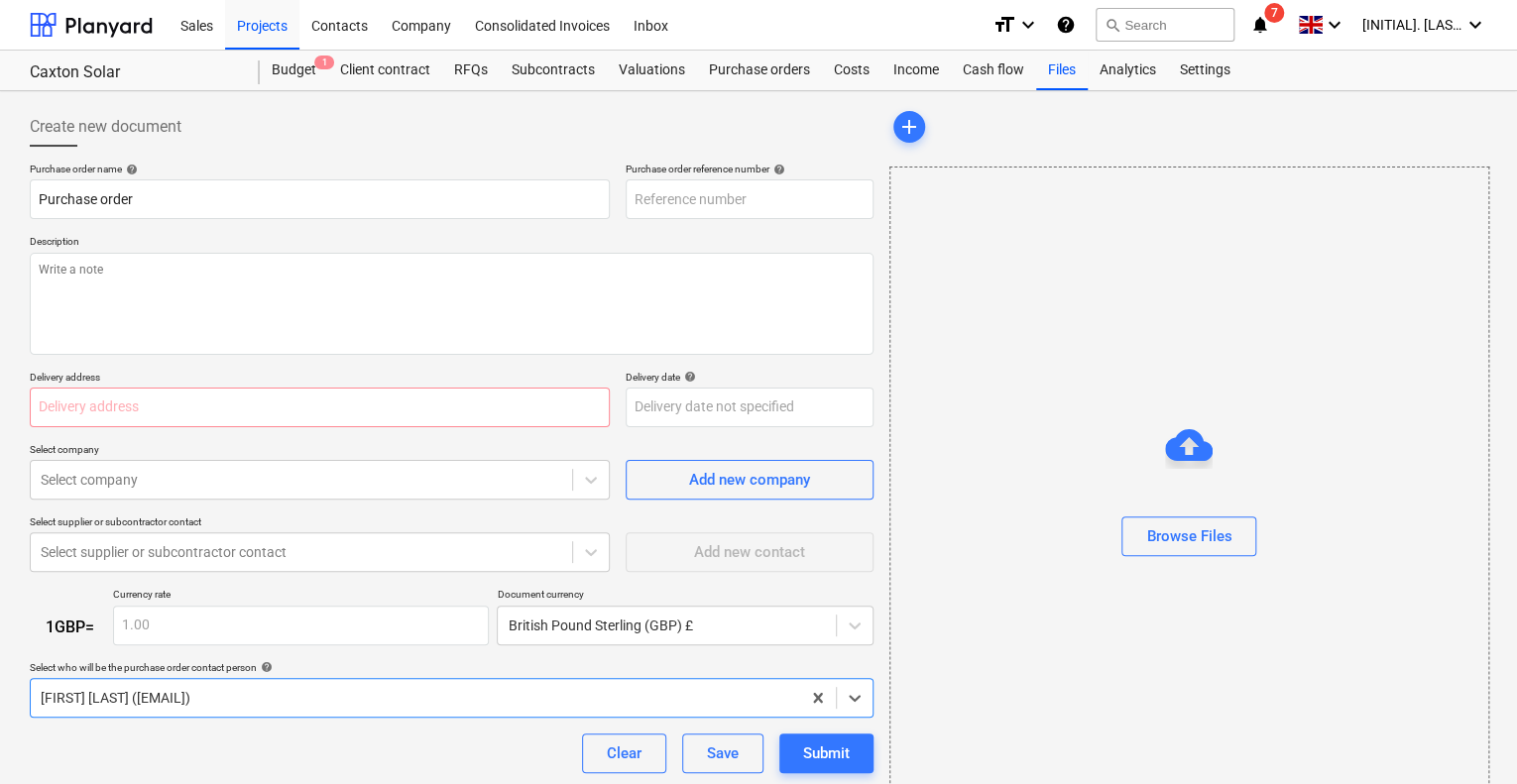 type on "CaxtonSolar-PO-001" 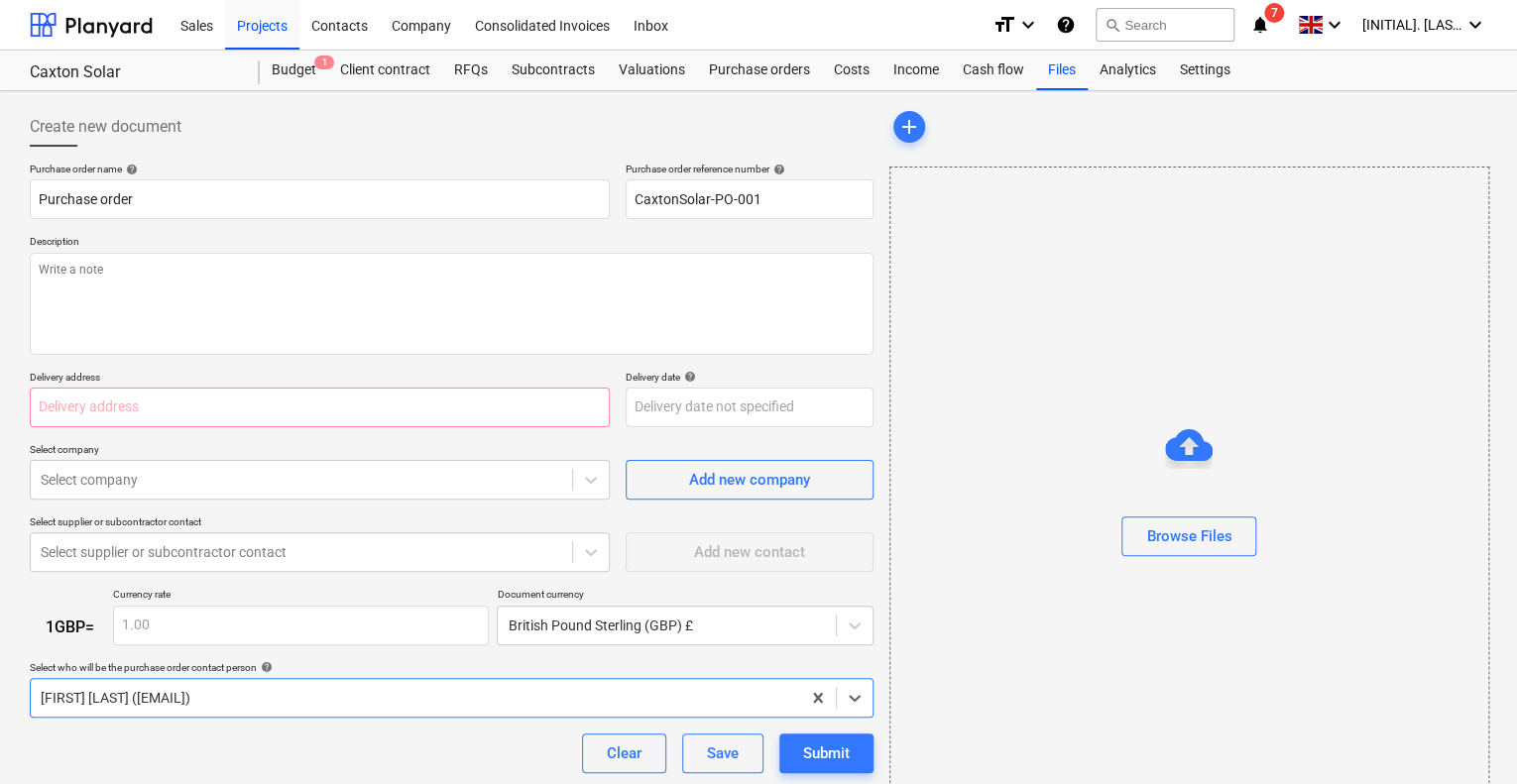 type on "x" 